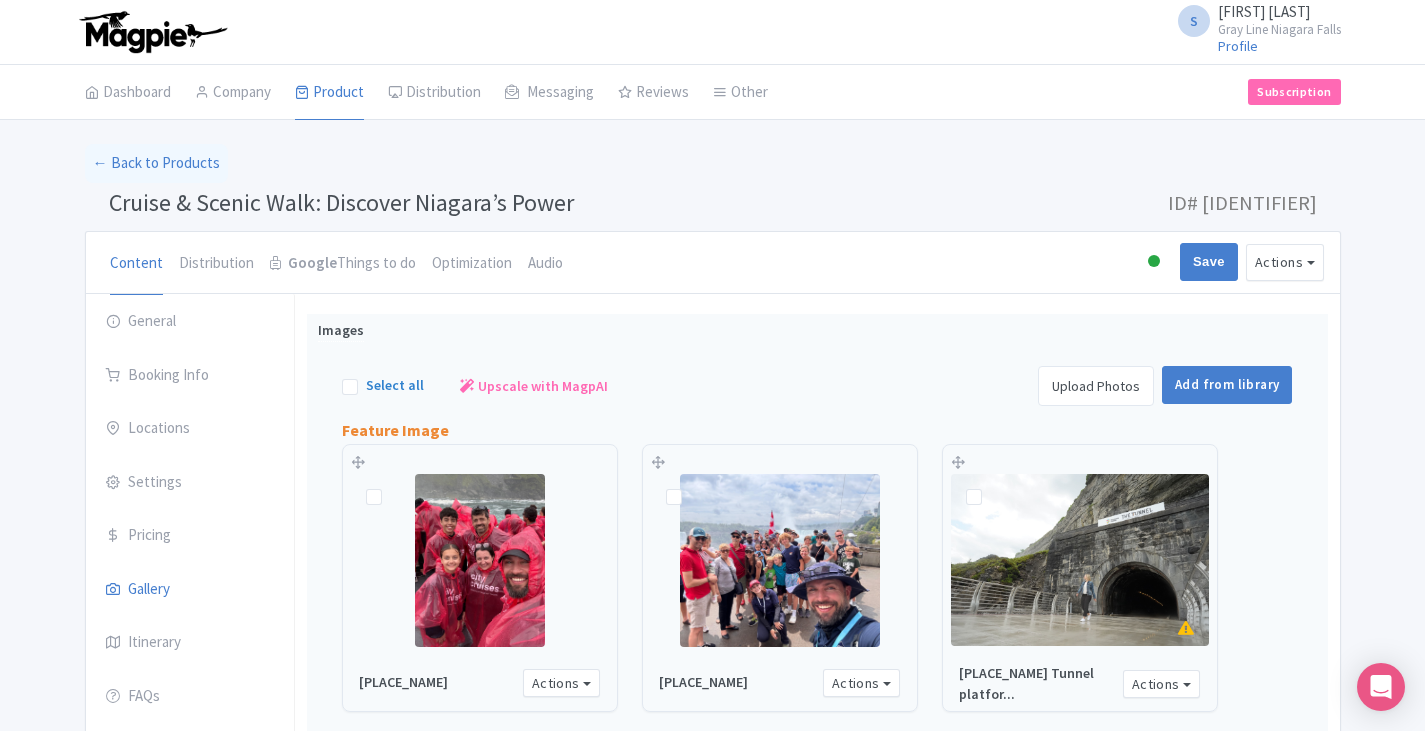 scroll, scrollTop: 89, scrollLeft: 0, axis: vertical 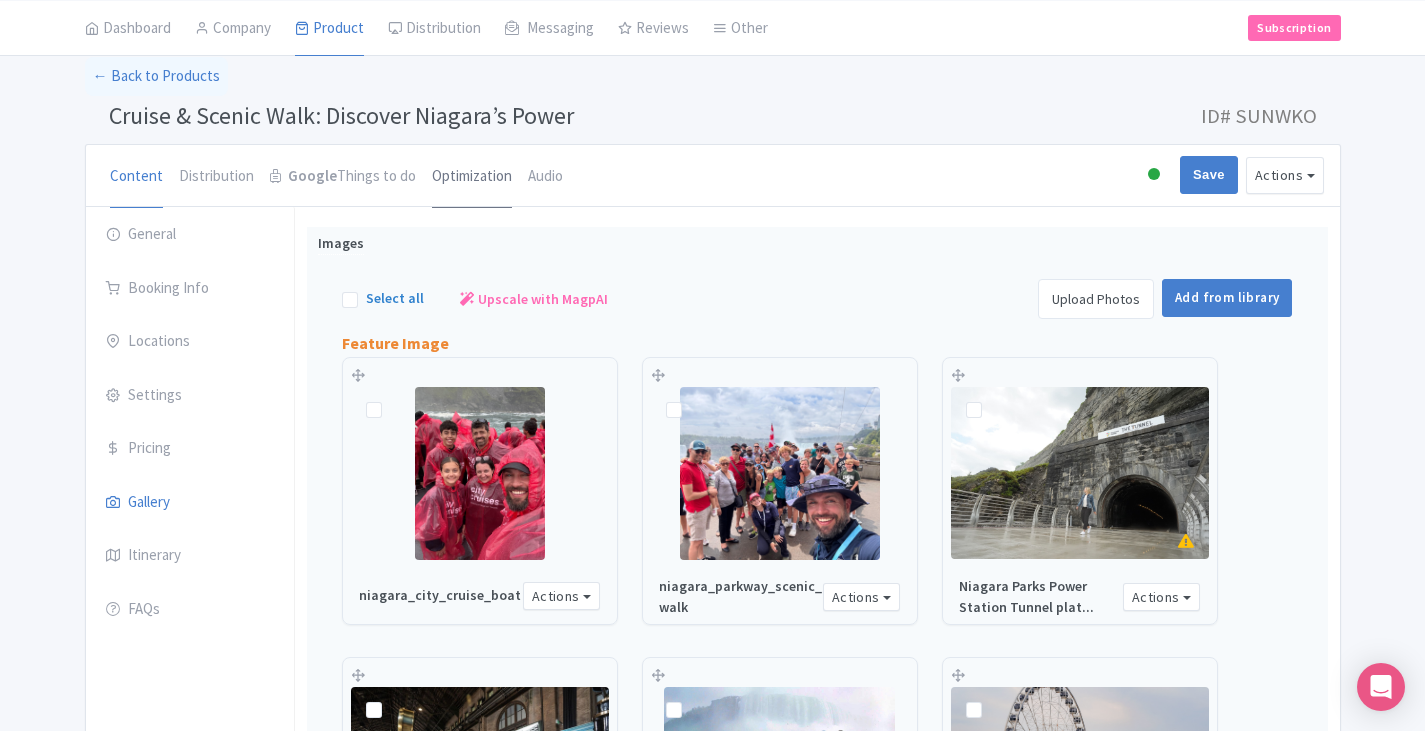 click on "Optimization" at bounding box center [472, 177] 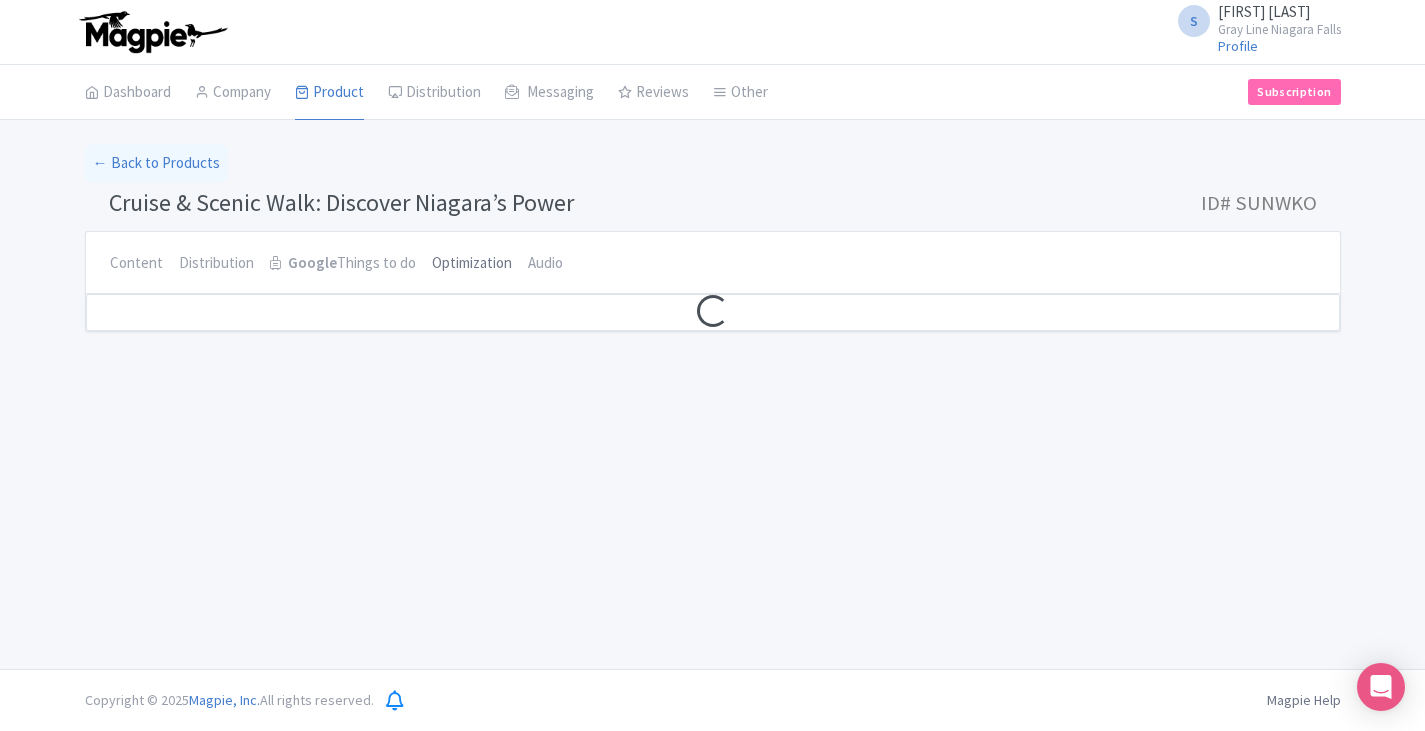 scroll, scrollTop: 0, scrollLeft: 0, axis: both 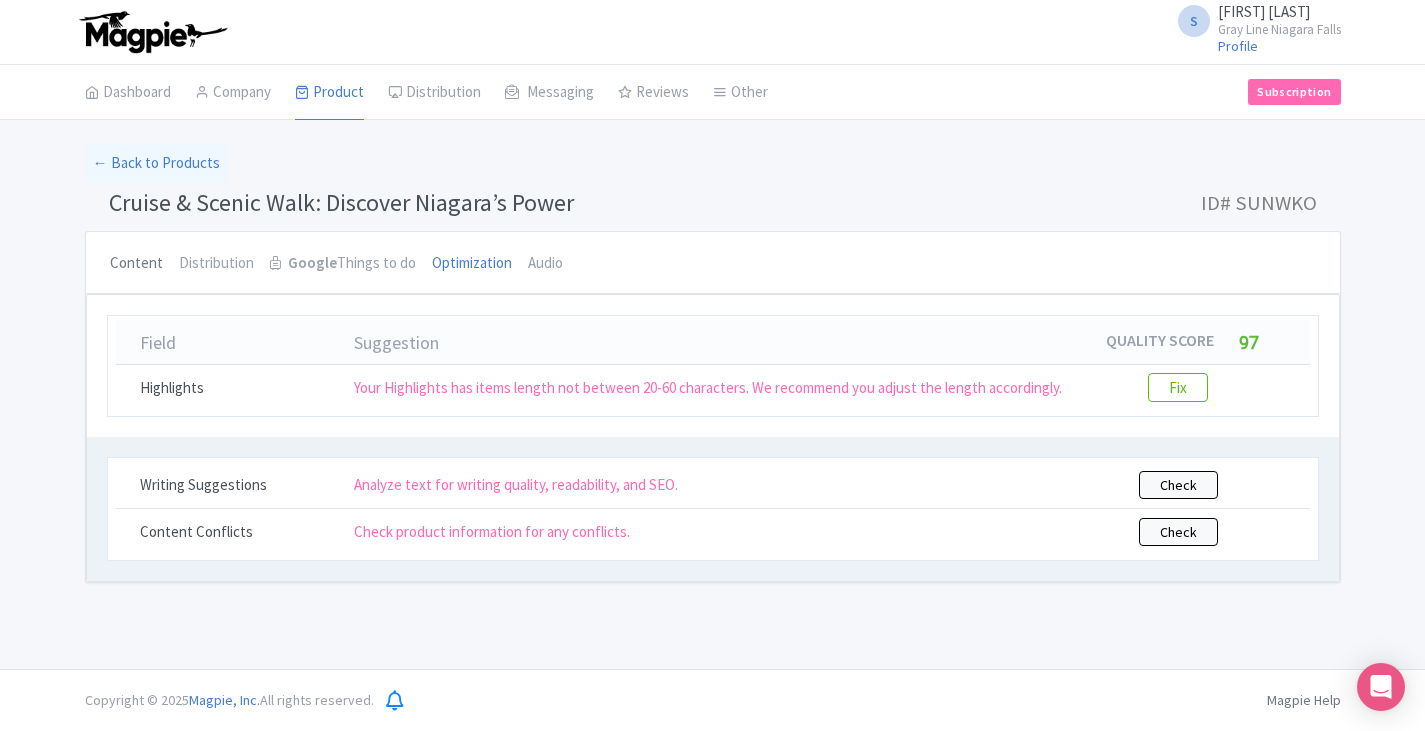 click on "Content" at bounding box center (136, 264) 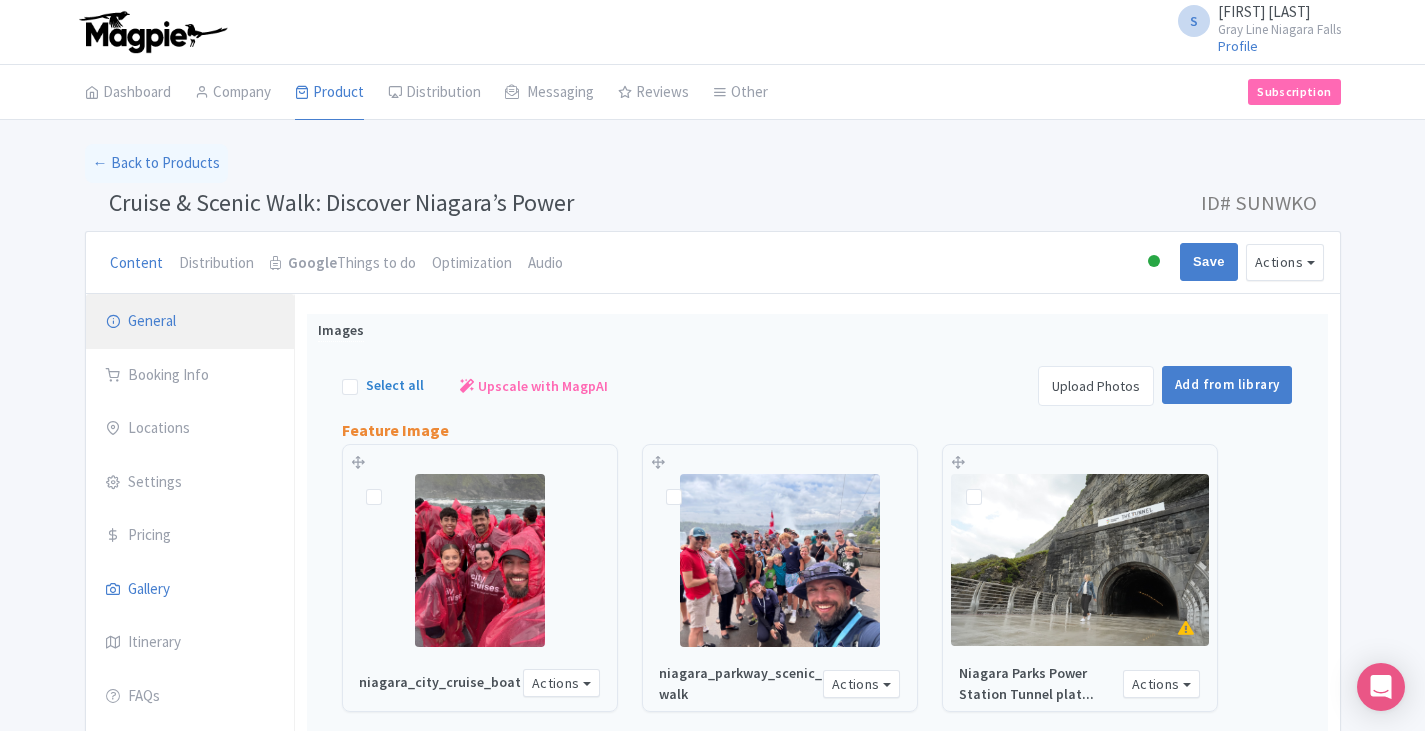 click on "General" at bounding box center (190, 322) 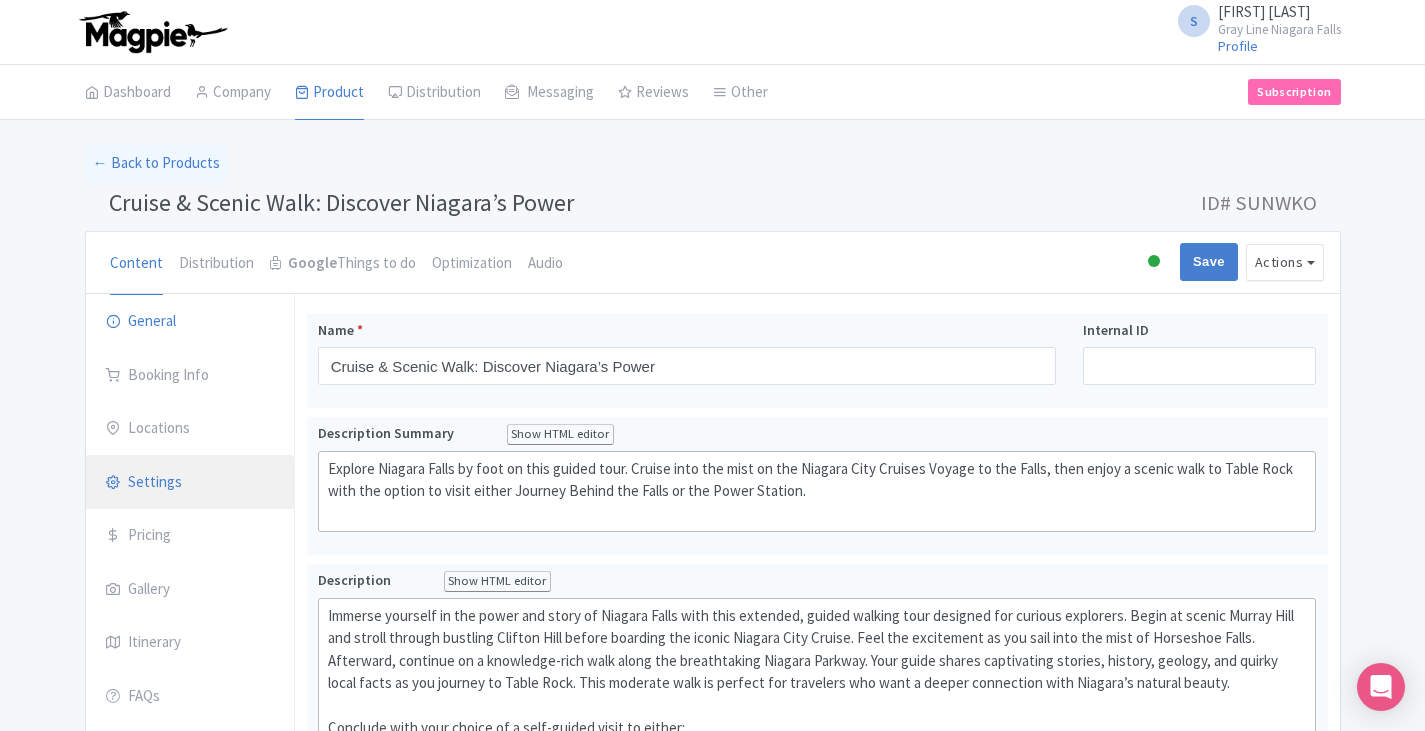 click on "Settings" at bounding box center (190, 483) 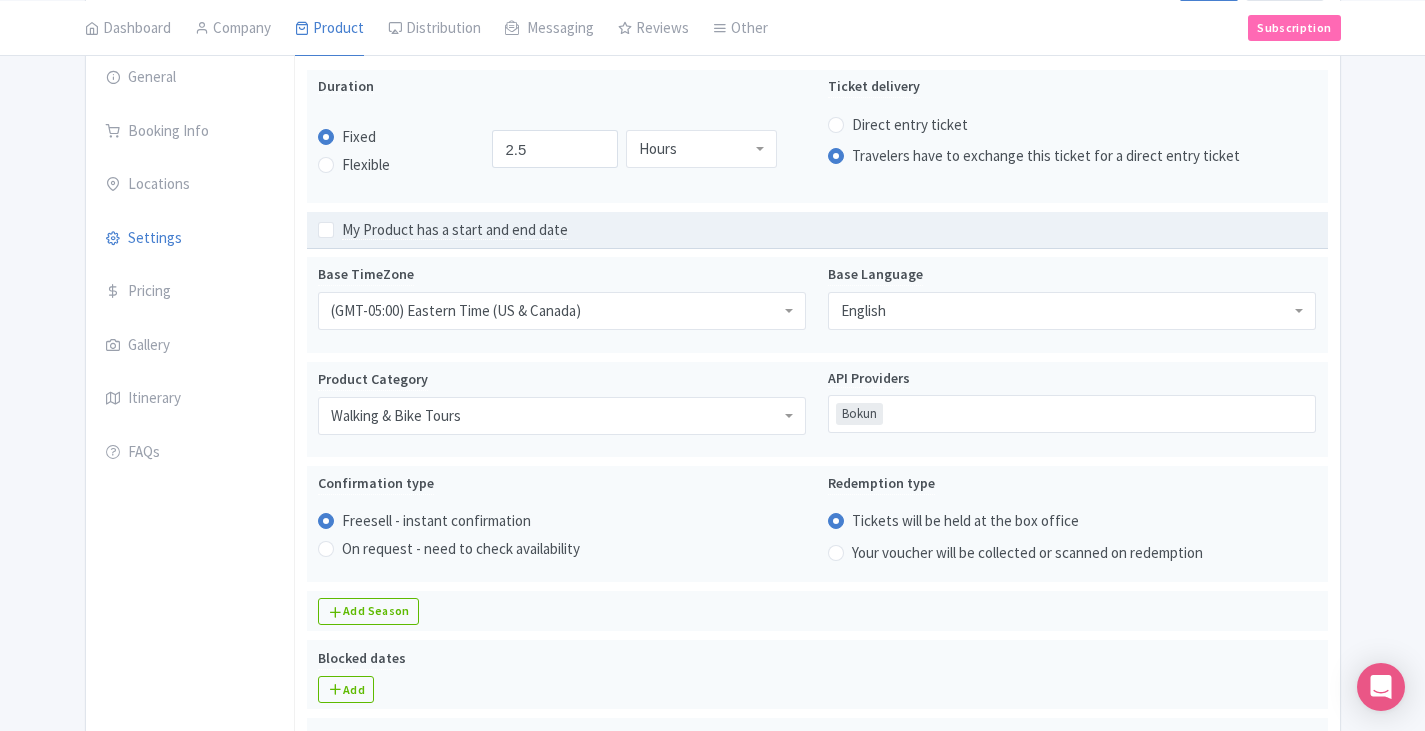 scroll, scrollTop: 400, scrollLeft: 0, axis: vertical 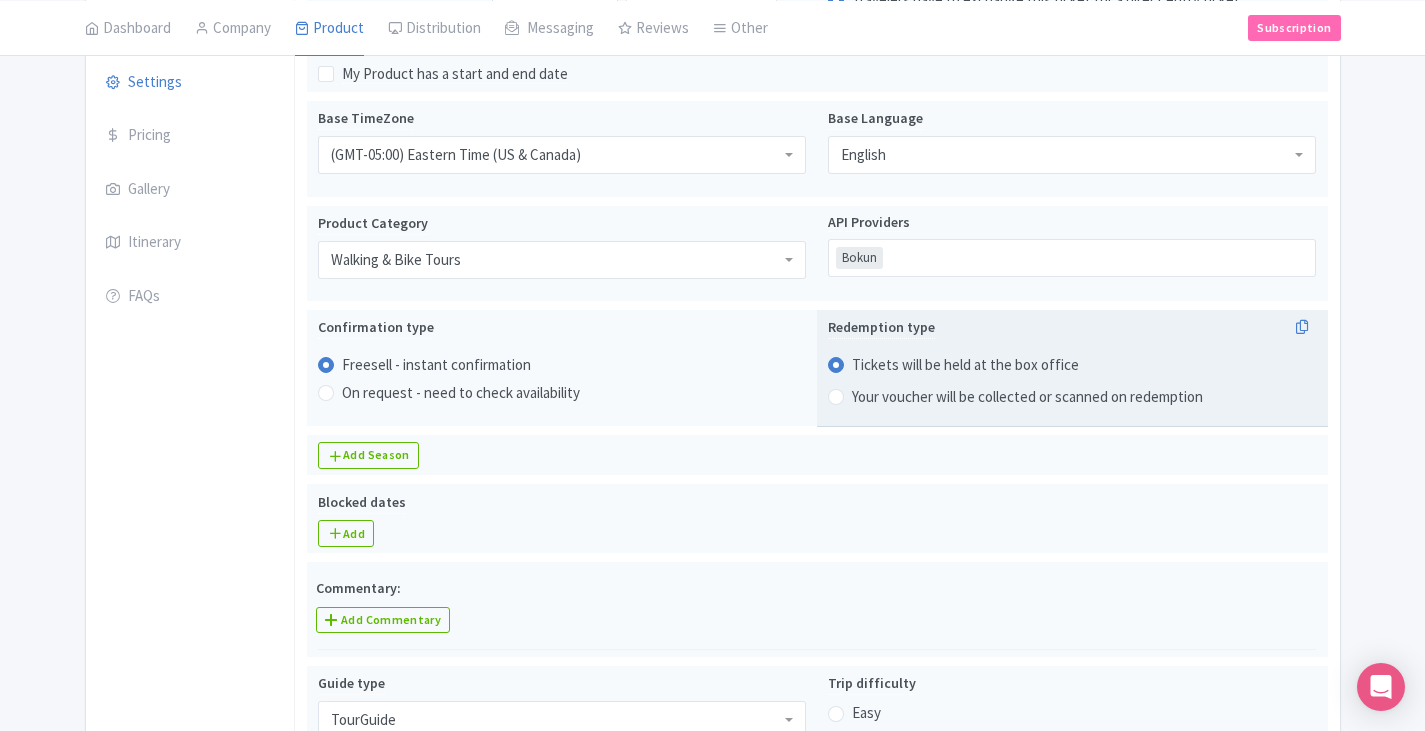 click on "Your voucher will be collected or scanned on redemption" at bounding box center (1027, 397) 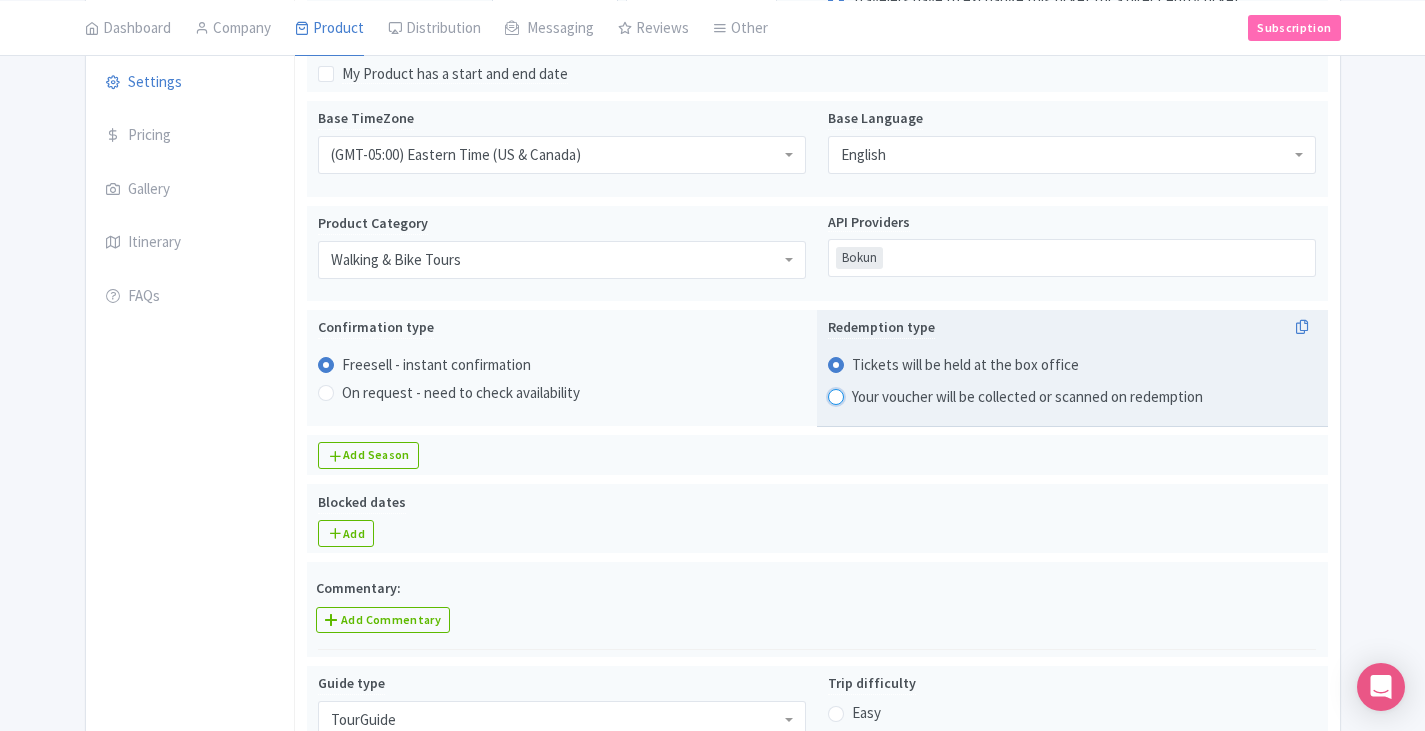 click on "Your voucher will be collected or scanned on redemption" at bounding box center [862, 394] 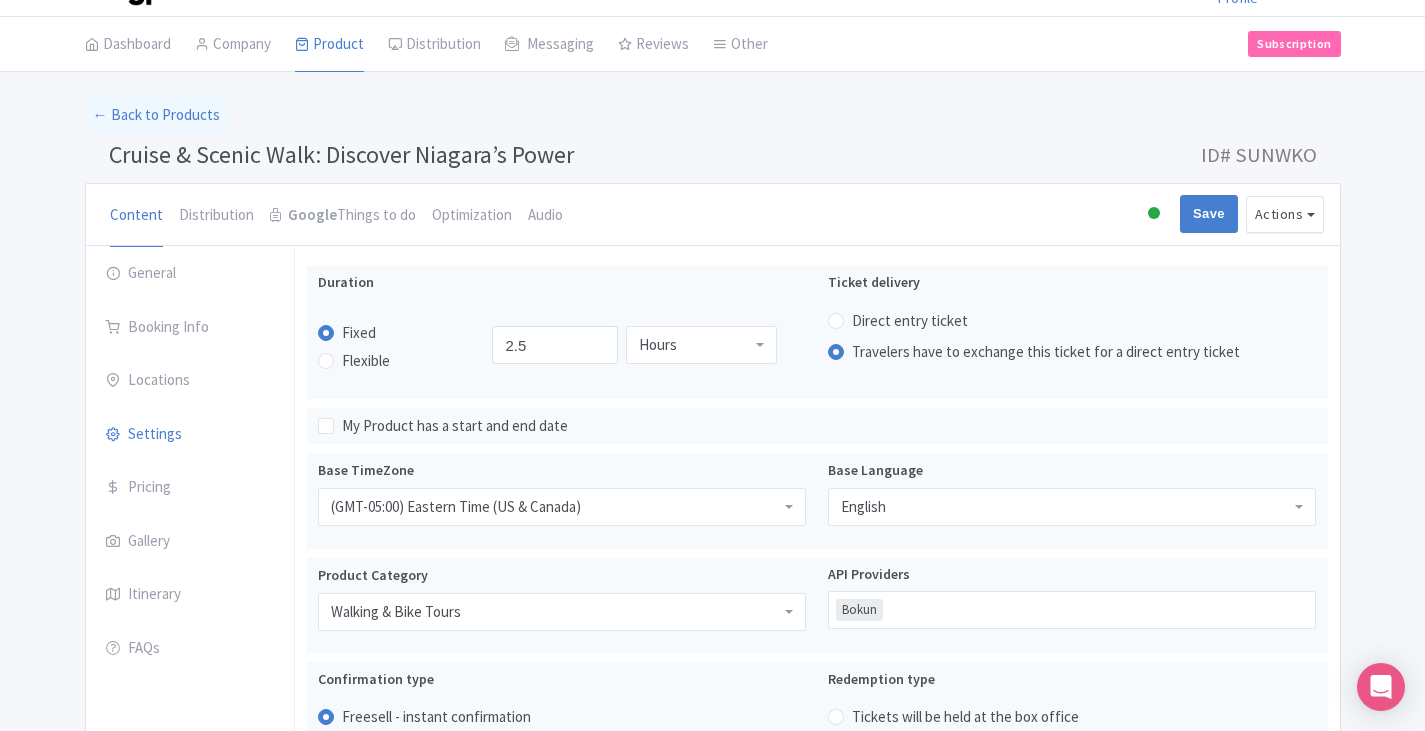 scroll, scrollTop: 0, scrollLeft: 0, axis: both 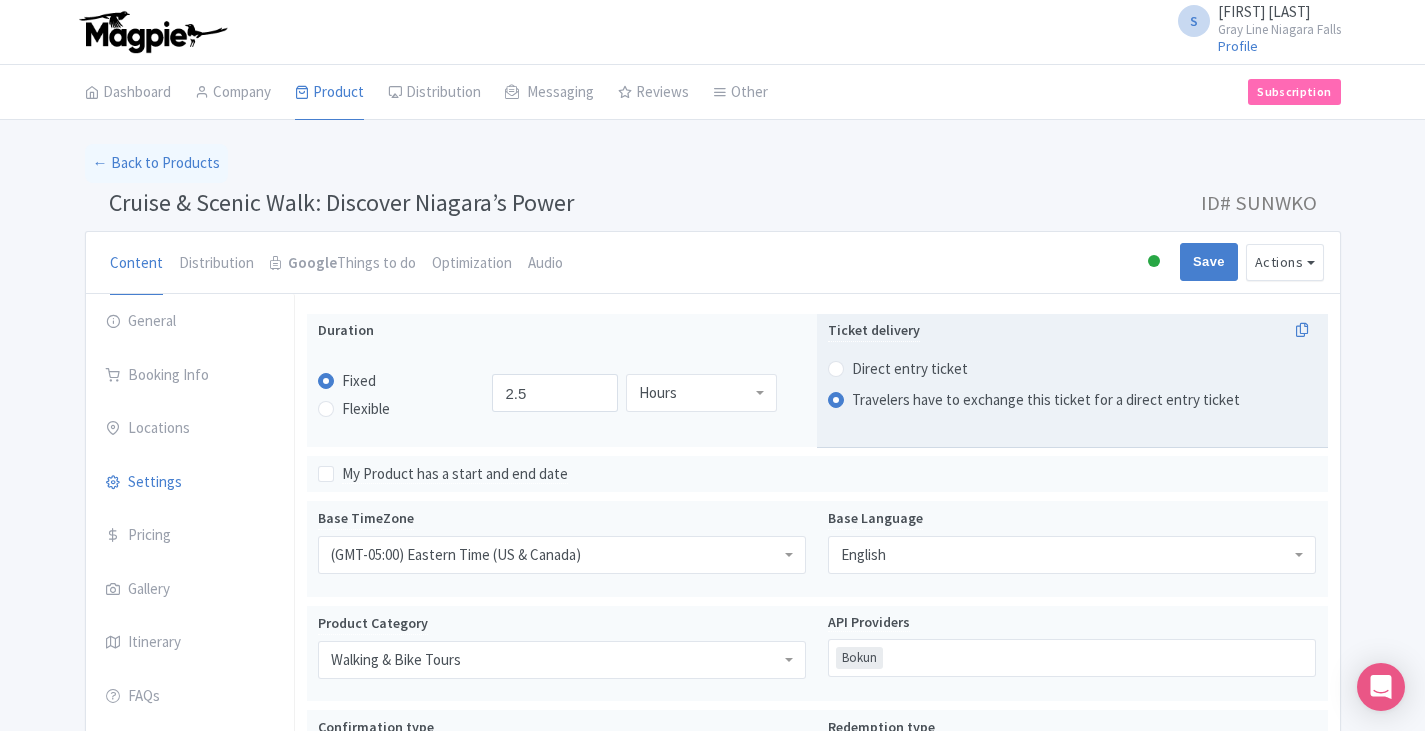 click on "Direct entry ticket" at bounding box center (910, 369) 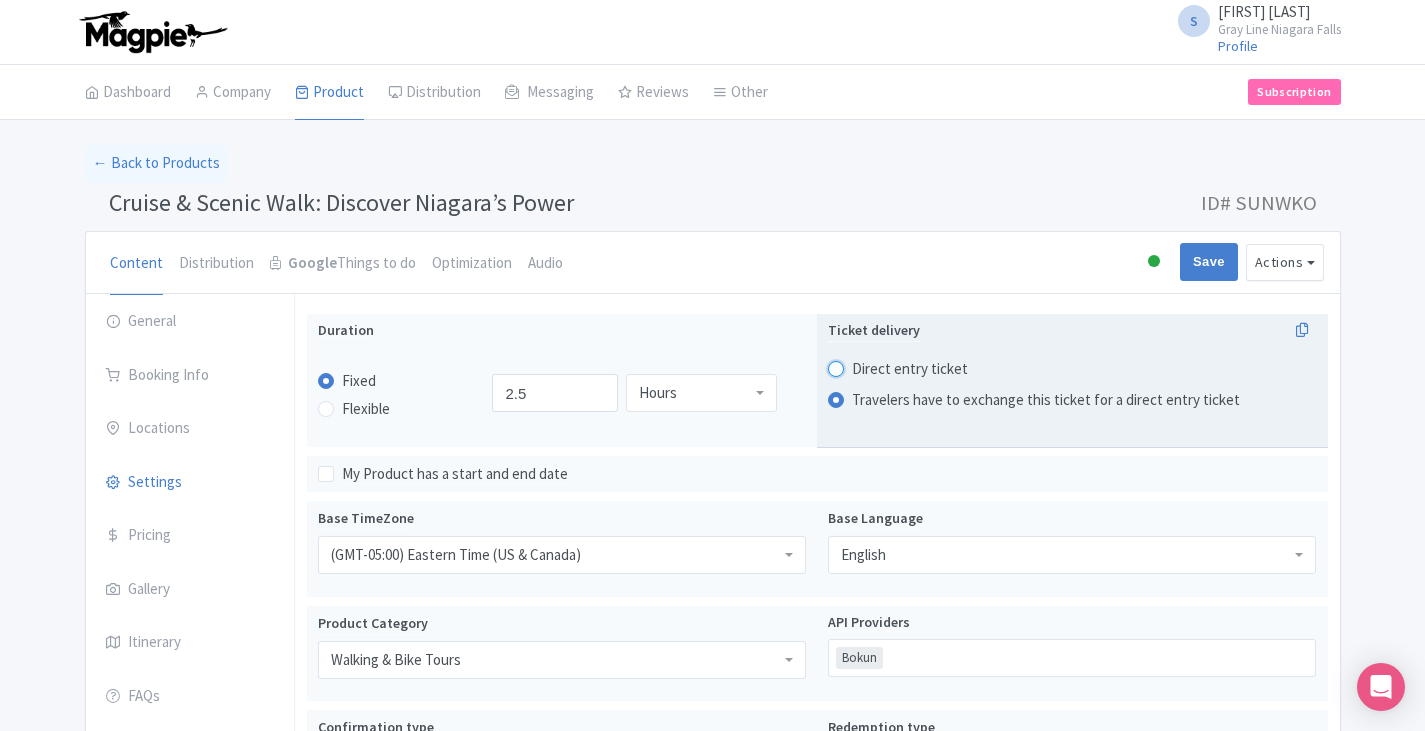 click on "Direct entry ticket" at bounding box center (862, 366) 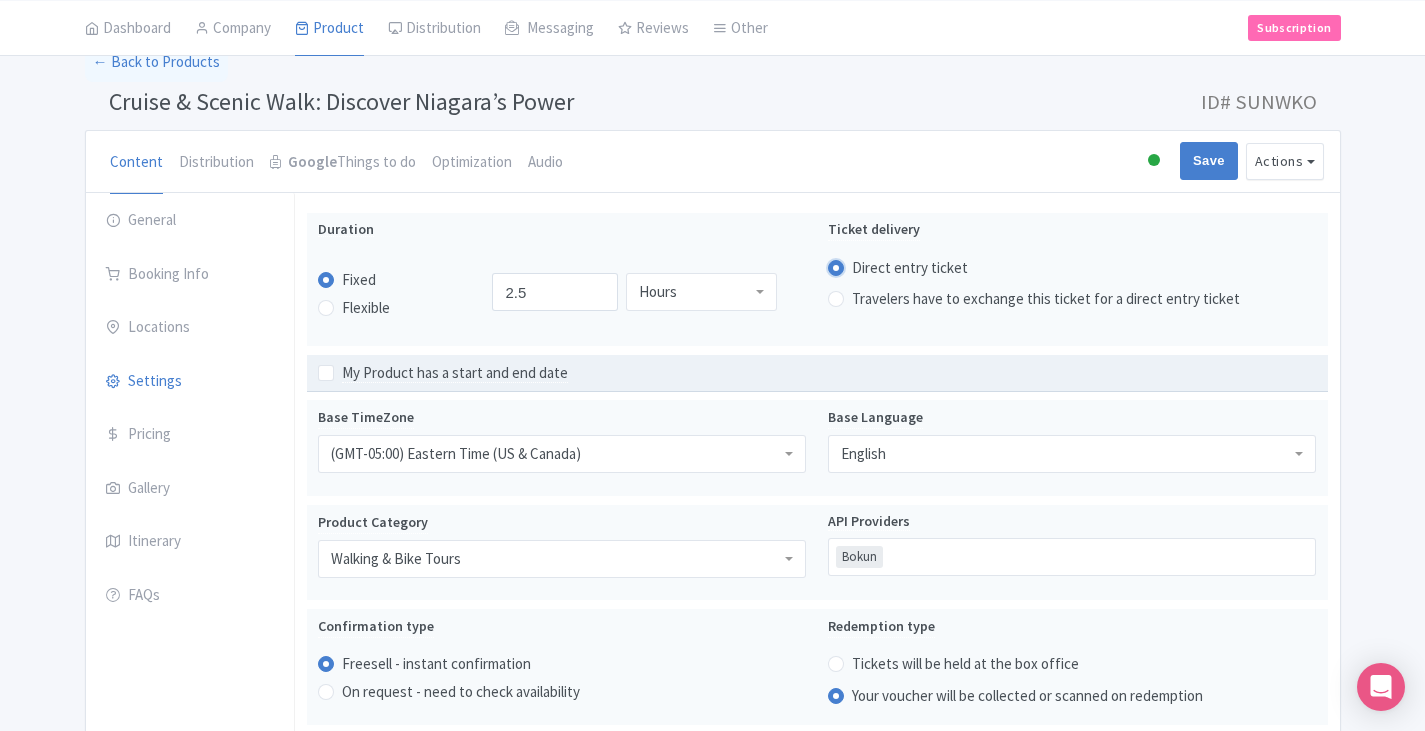 scroll, scrollTop: 100, scrollLeft: 0, axis: vertical 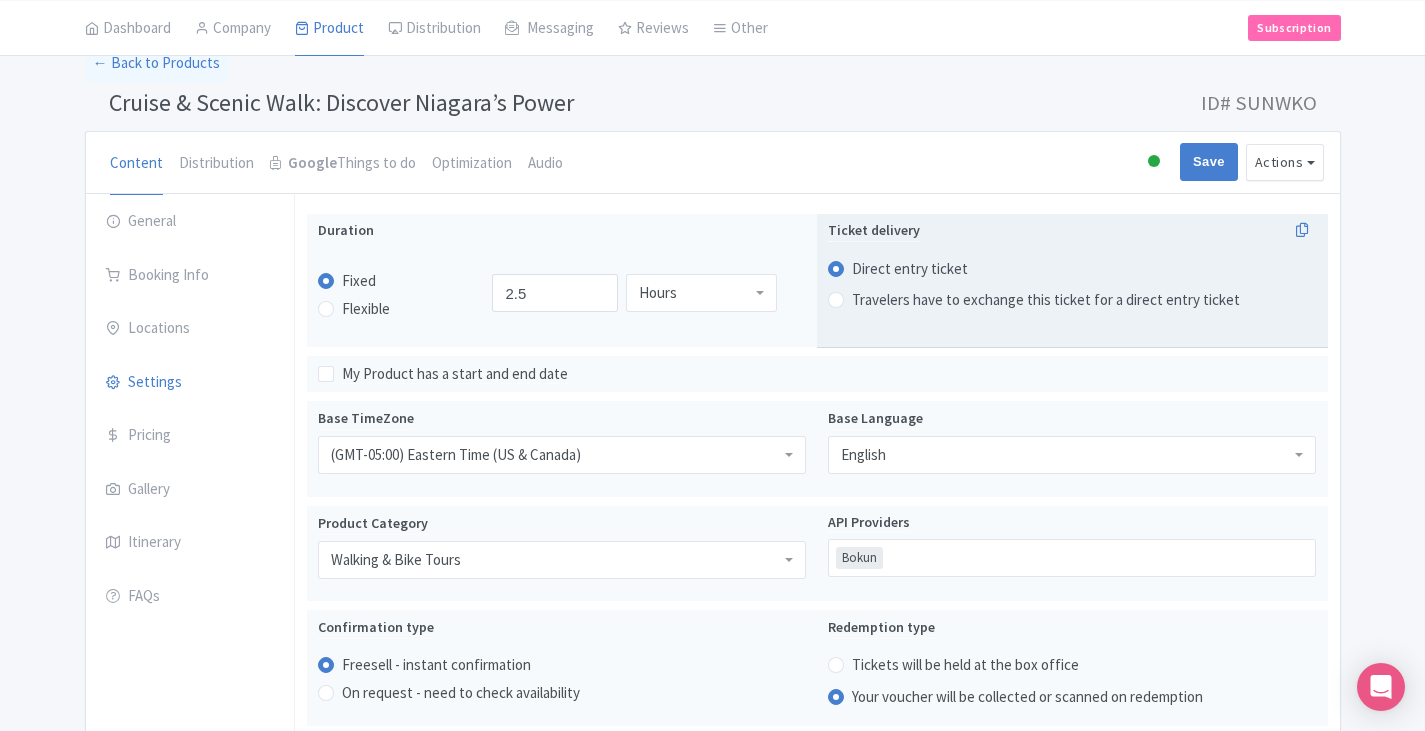 click on "Travelers have to exchange this ticket for a direct entry ticket" at bounding box center [1046, 300] 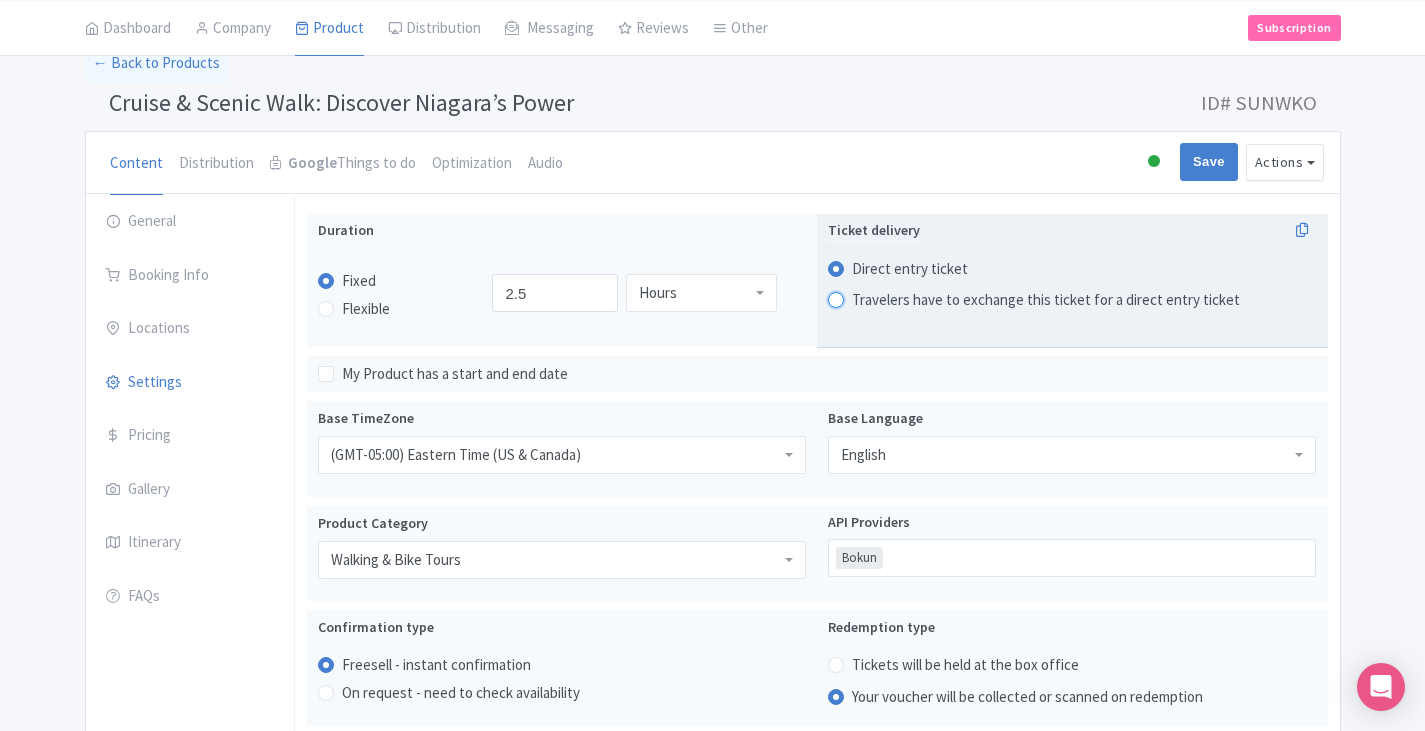 click on "Travelers have to exchange this ticket for a direct entry ticket" at bounding box center (862, 298) 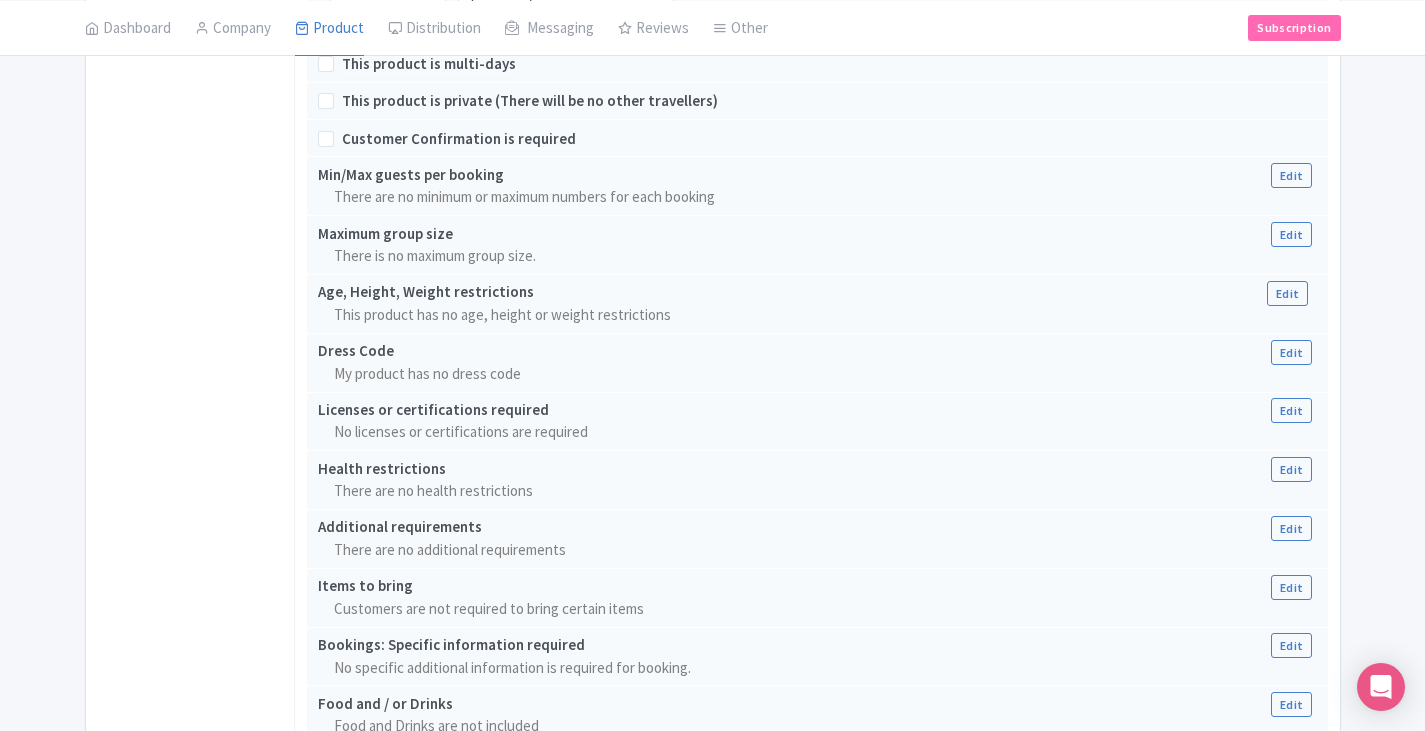 scroll, scrollTop: 1584, scrollLeft: 0, axis: vertical 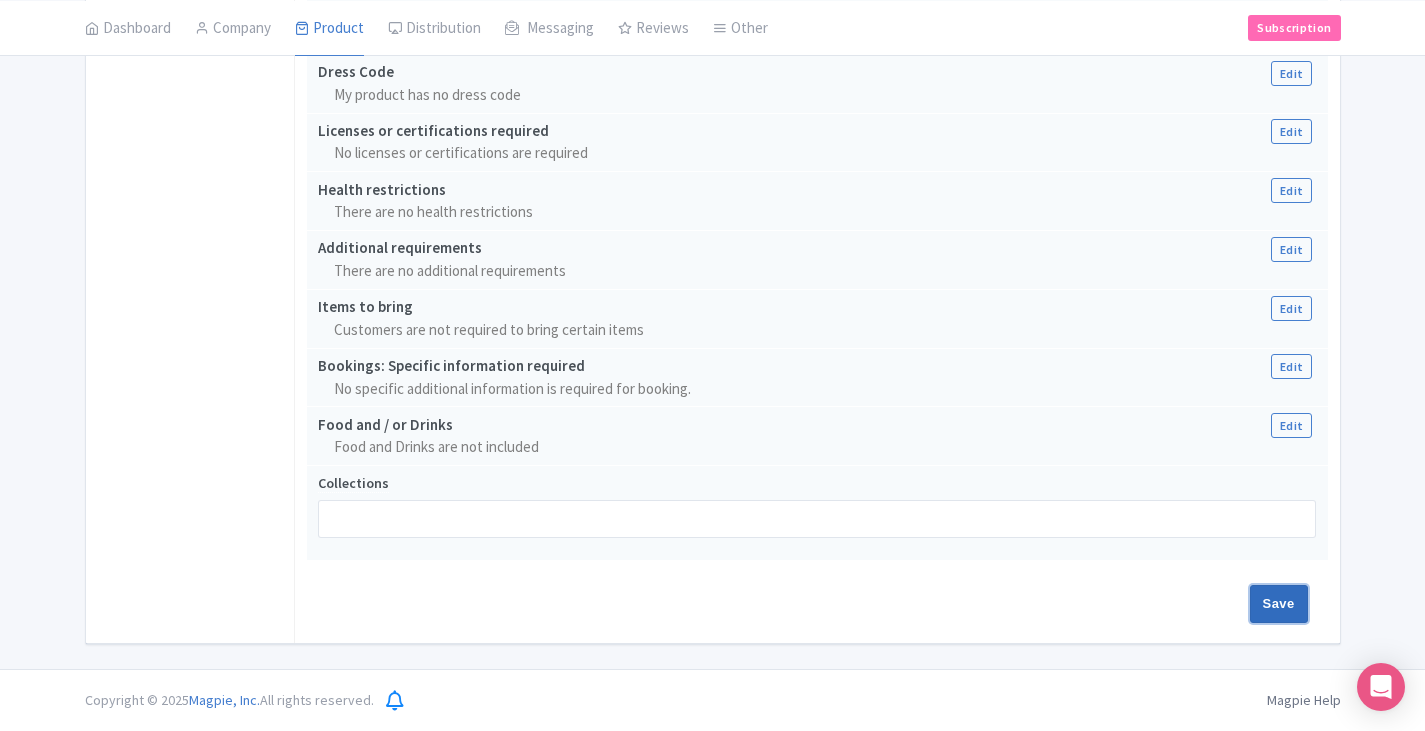 click on "Save" at bounding box center [1279, 604] 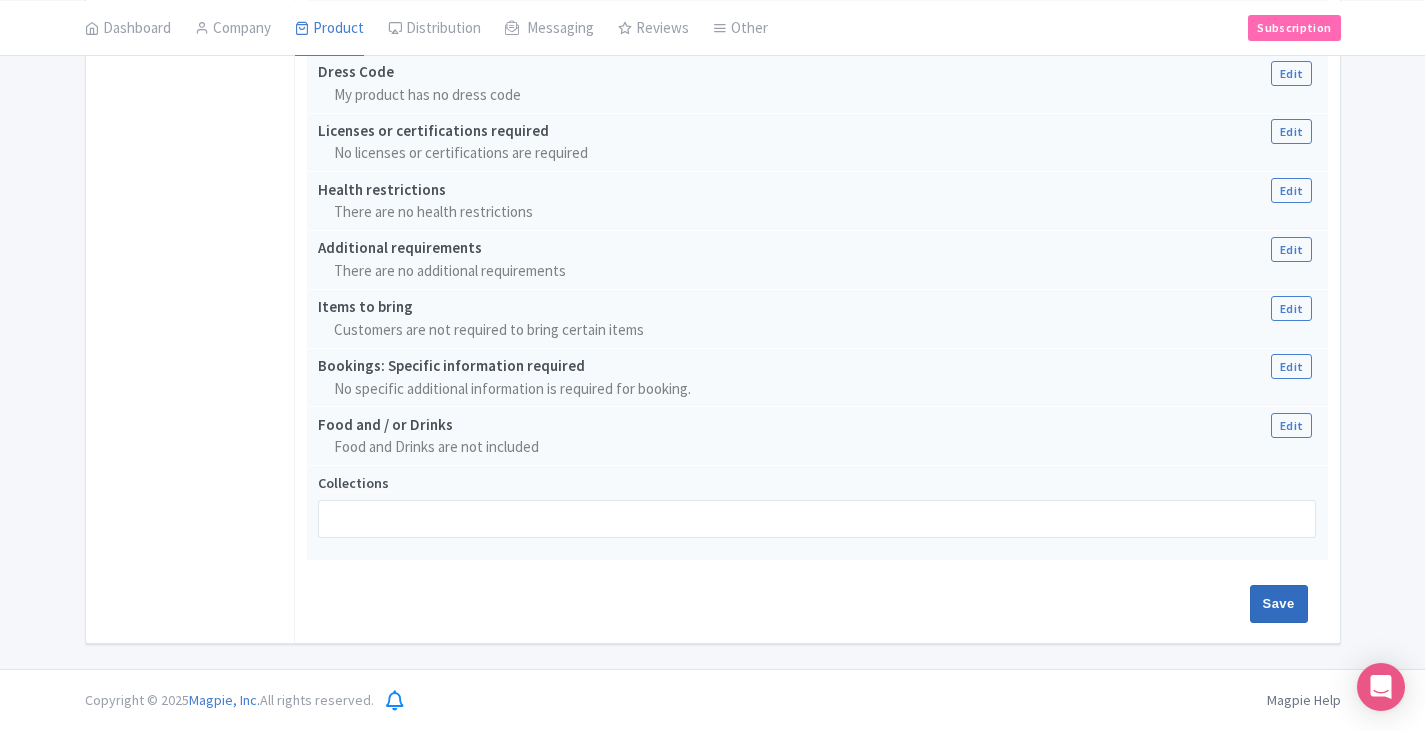 type on "Saving..." 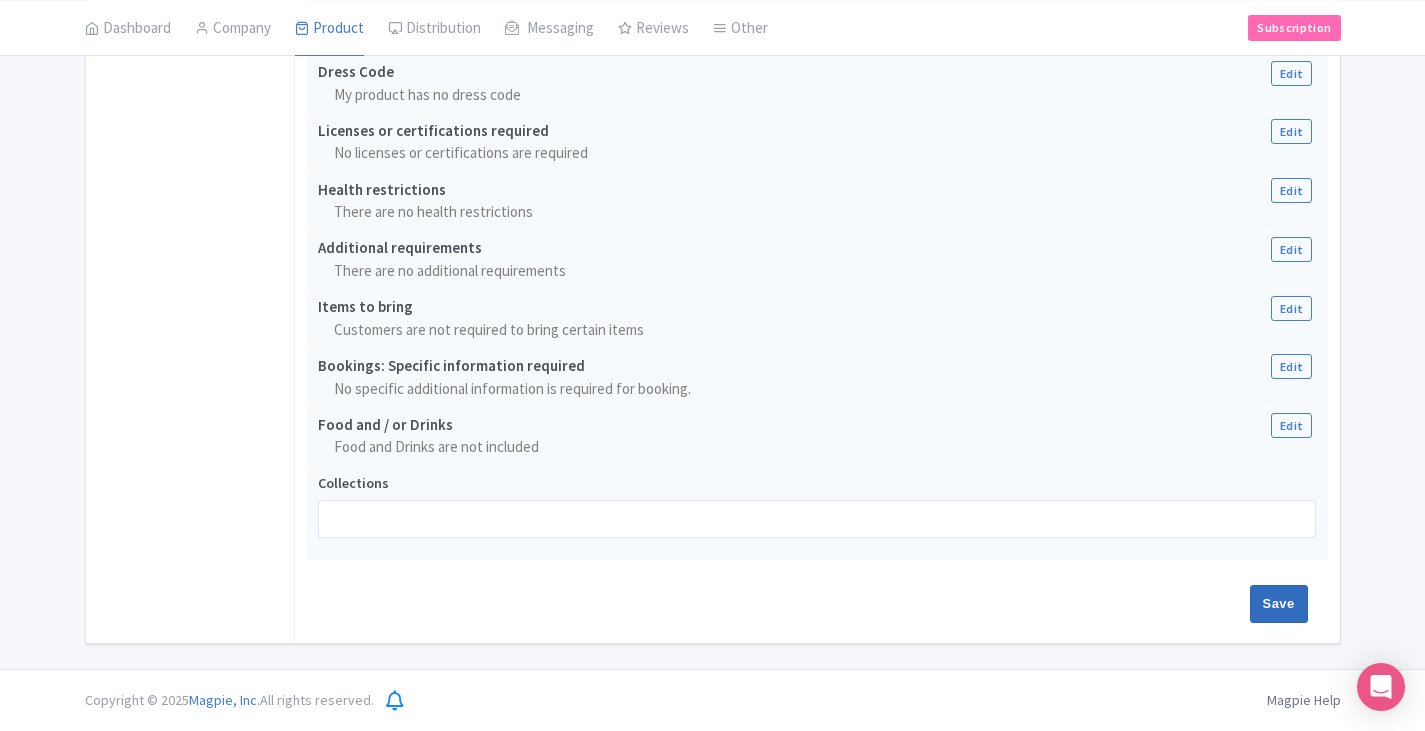 type on "Saving..." 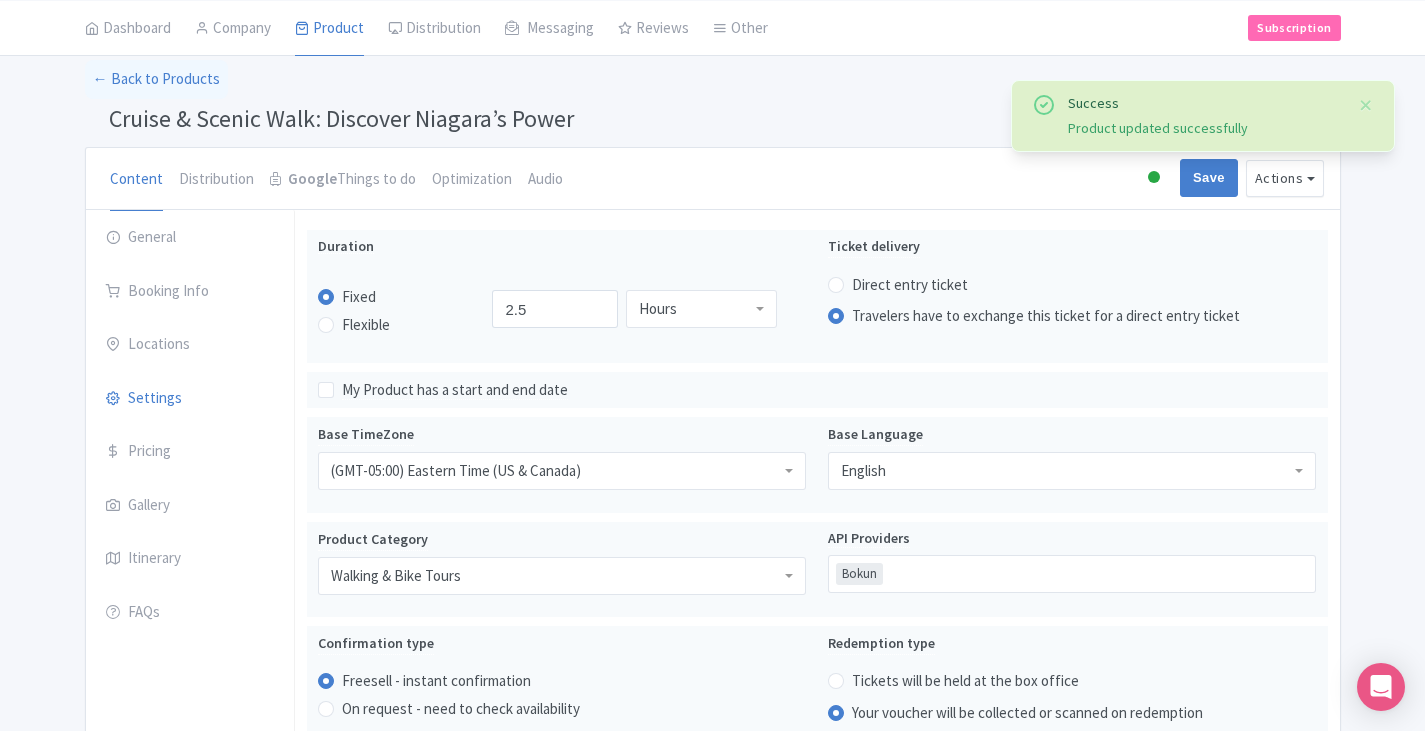 scroll, scrollTop: 0, scrollLeft: 0, axis: both 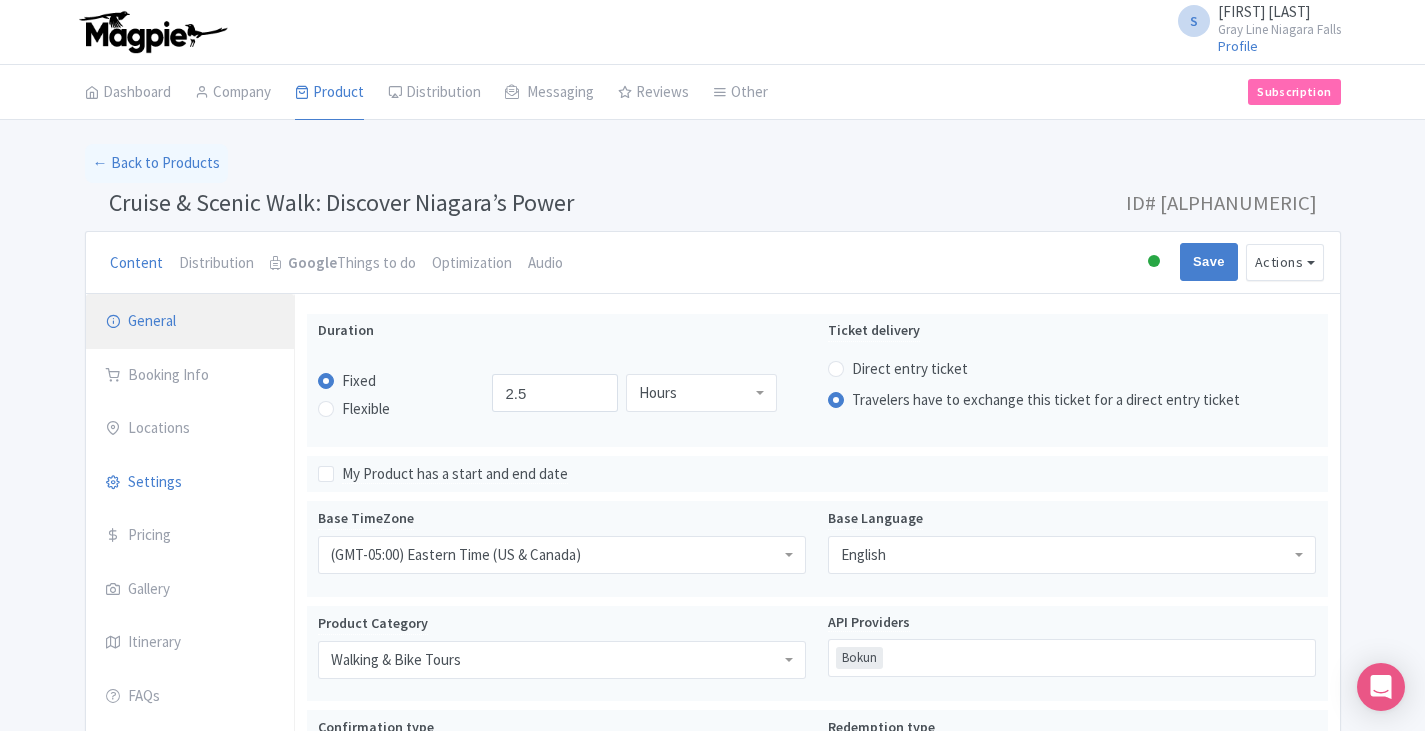 click on "General" at bounding box center [190, 322] 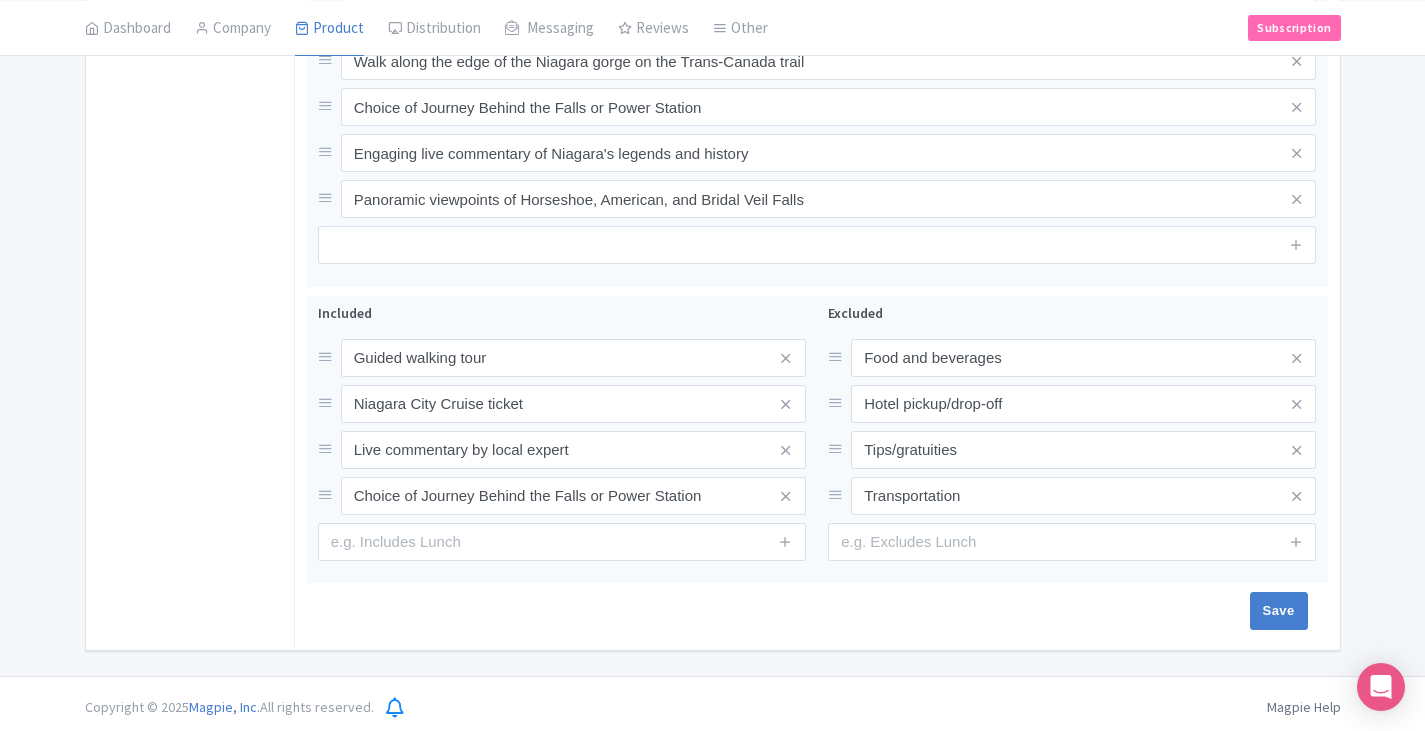 scroll, scrollTop: 1058, scrollLeft: 0, axis: vertical 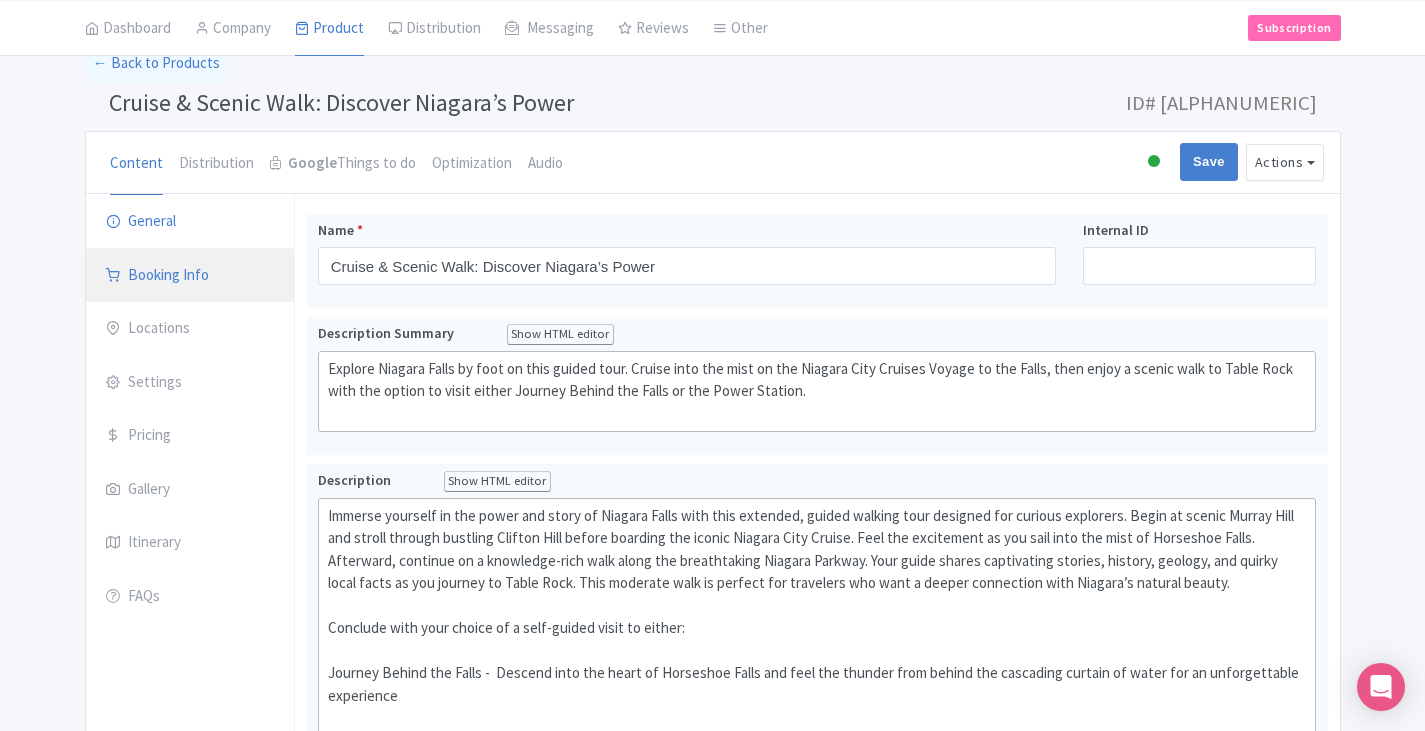 click on "Booking Info" at bounding box center [190, 276] 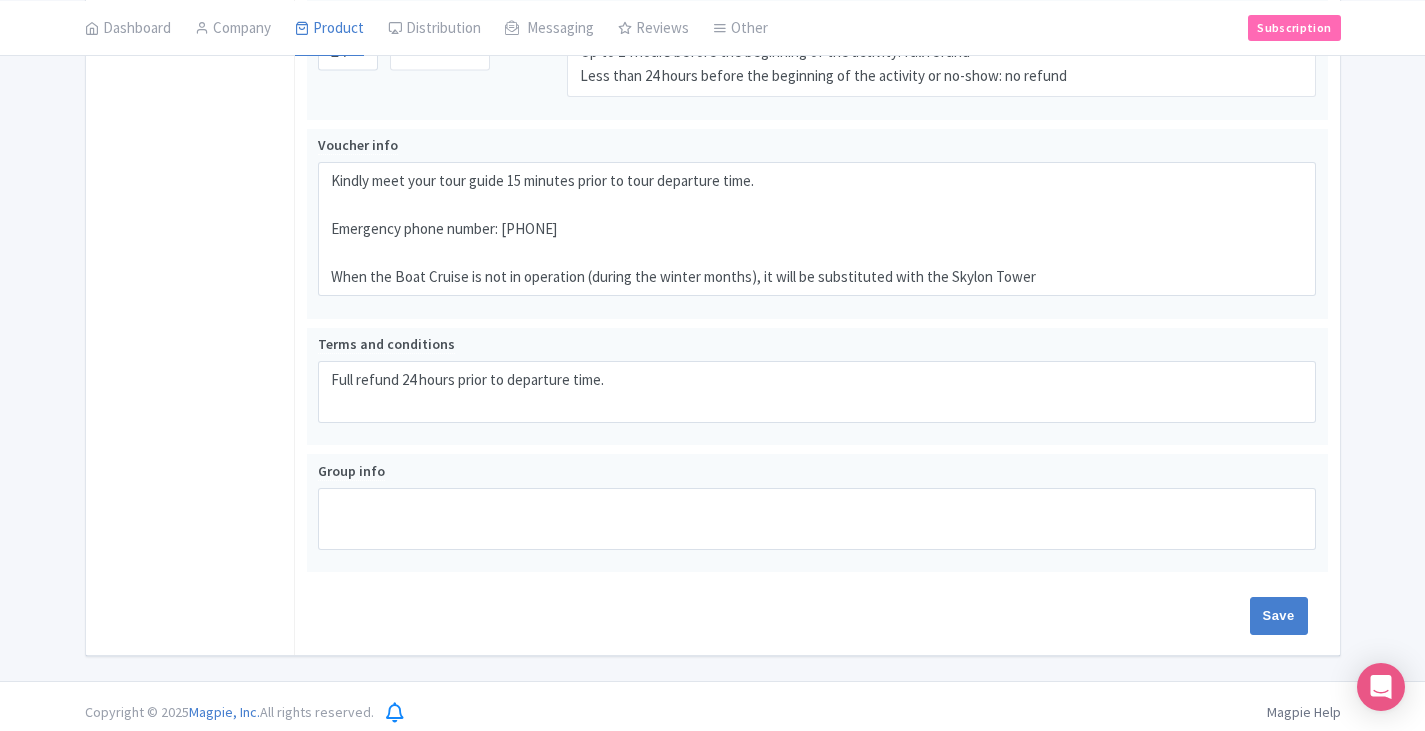 scroll, scrollTop: 1684, scrollLeft: 0, axis: vertical 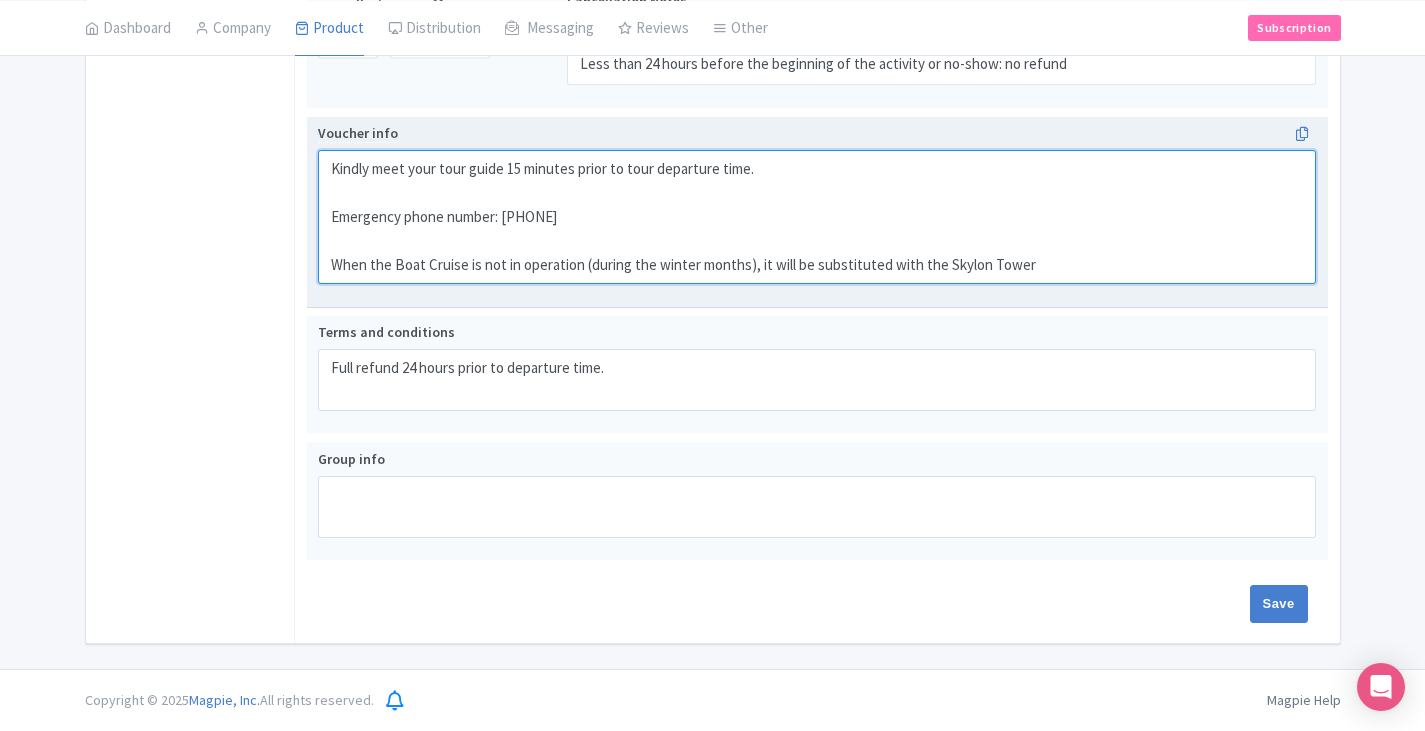 click on "Kindly meet your tour guide 15 minutes prior to tour departure time.
Emergency phone number: [PHONE]
When the Boat Cruise is not in operation (during the winter months), it will be substituted with the Skylon Tower" at bounding box center [817, 217] 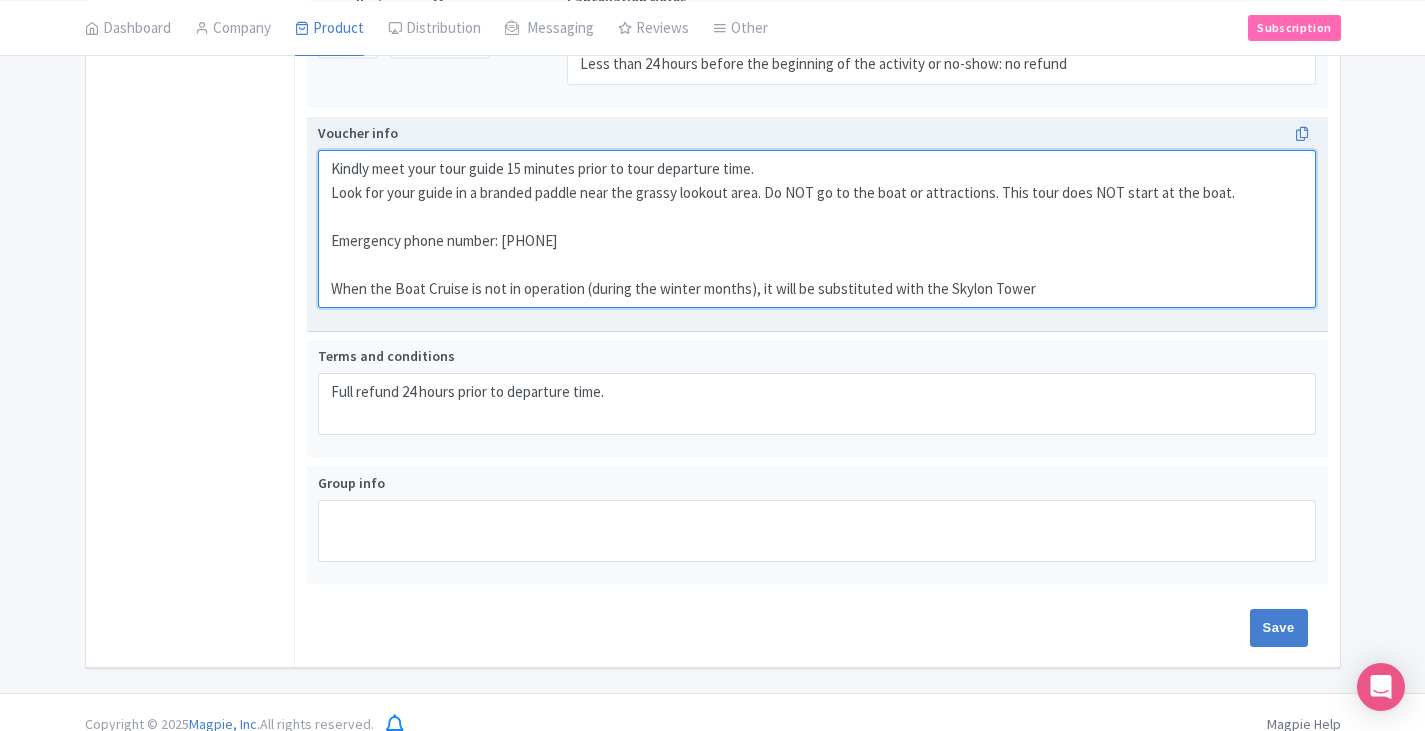 scroll, scrollTop: 1708, scrollLeft: 0, axis: vertical 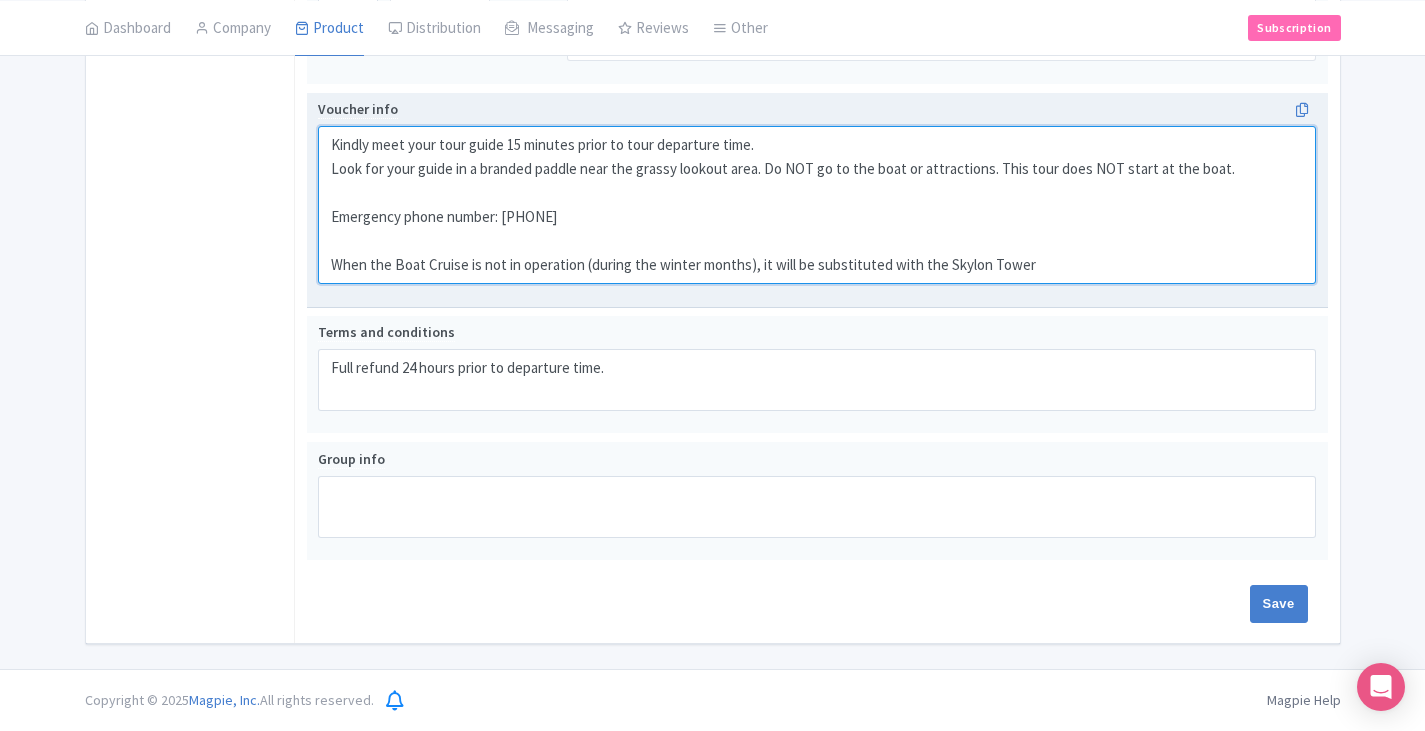 drag, startPoint x: 1039, startPoint y: 263, endPoint x: 920, endPoint y: 263, distance: 119 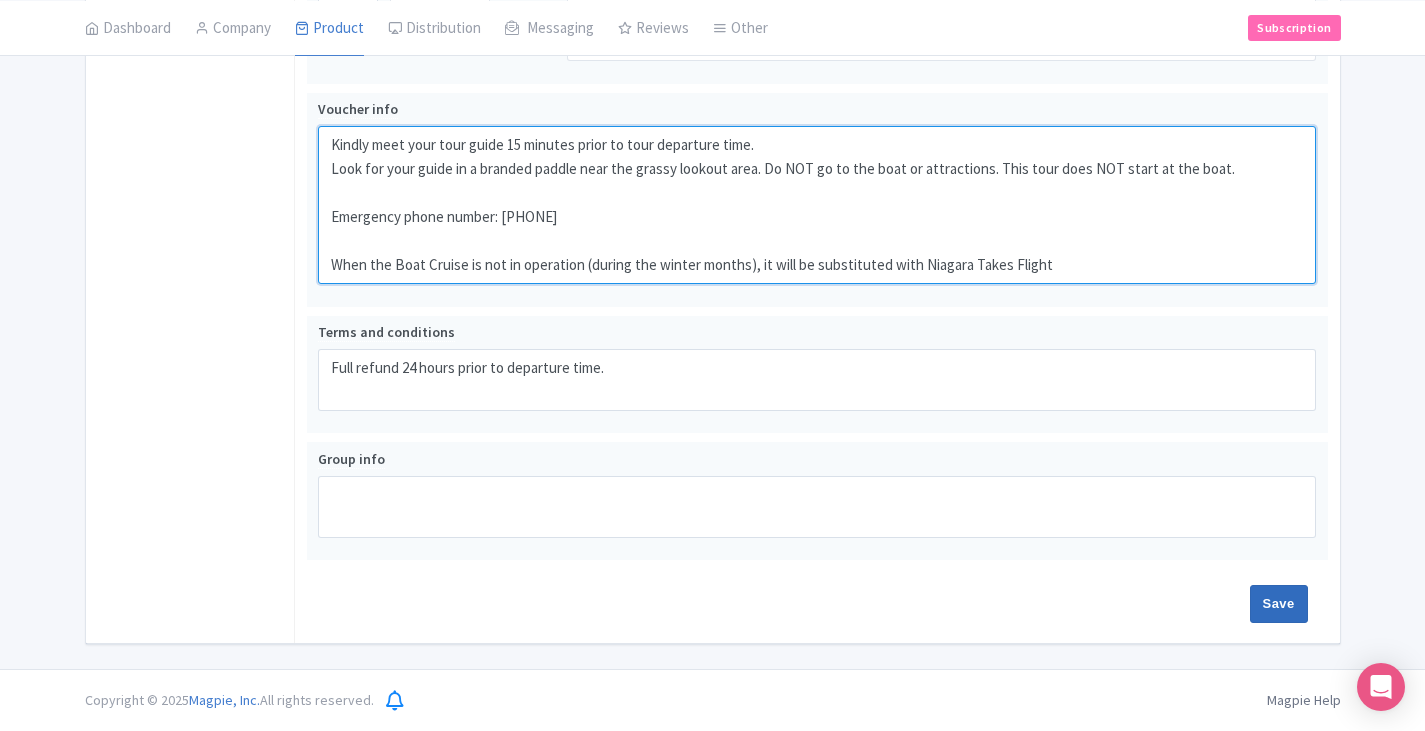 type on "Kindly meet your tour guide 15 minutes prior to tour departure time.
Look for your guide in a branded paddle near the grassy lookout area. Do NOT go to the boat or attractions. This tour does NOT start at the boat.
Emergency phone number: [PHONE]
When the Boat Cruise is not in operation (during the winter months), it will be substituted with Niagara Takes Flight" 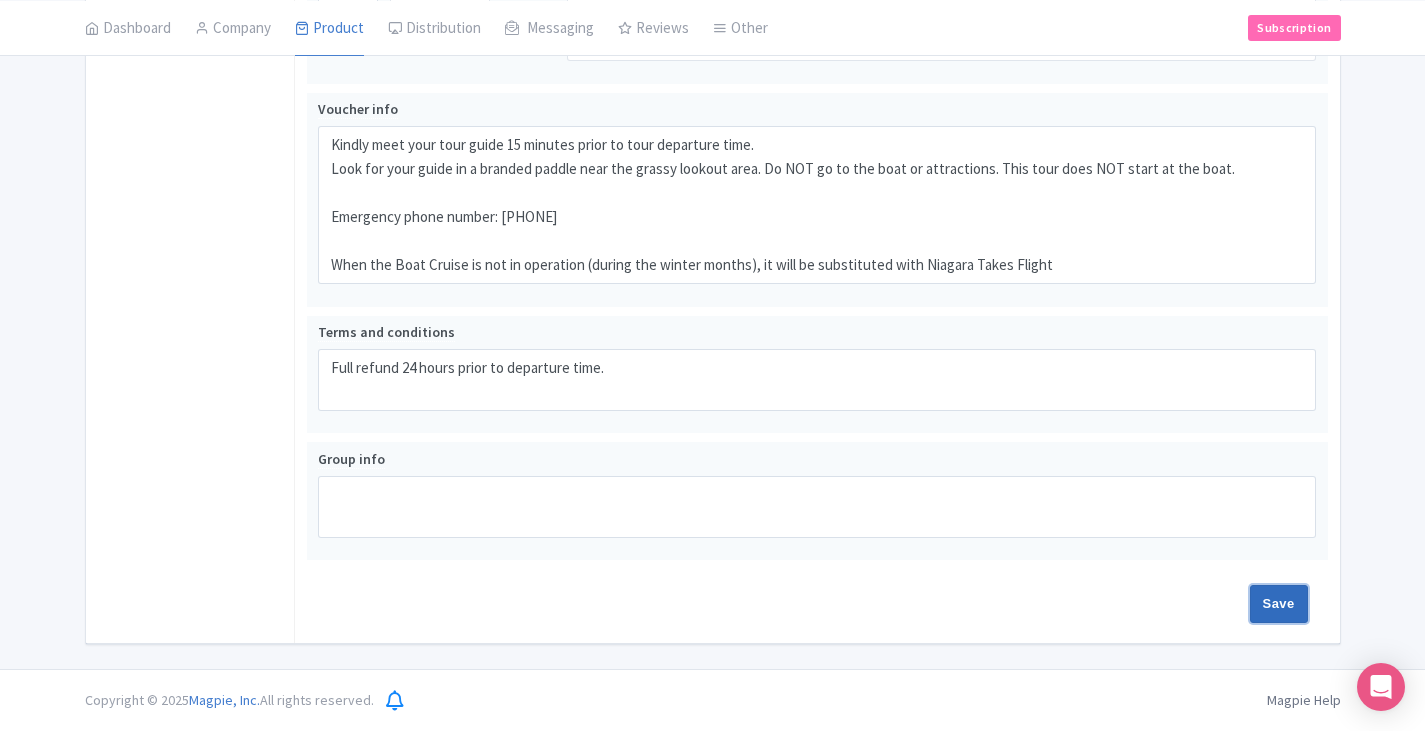click on "Save" at bounding box center [1279, 604] 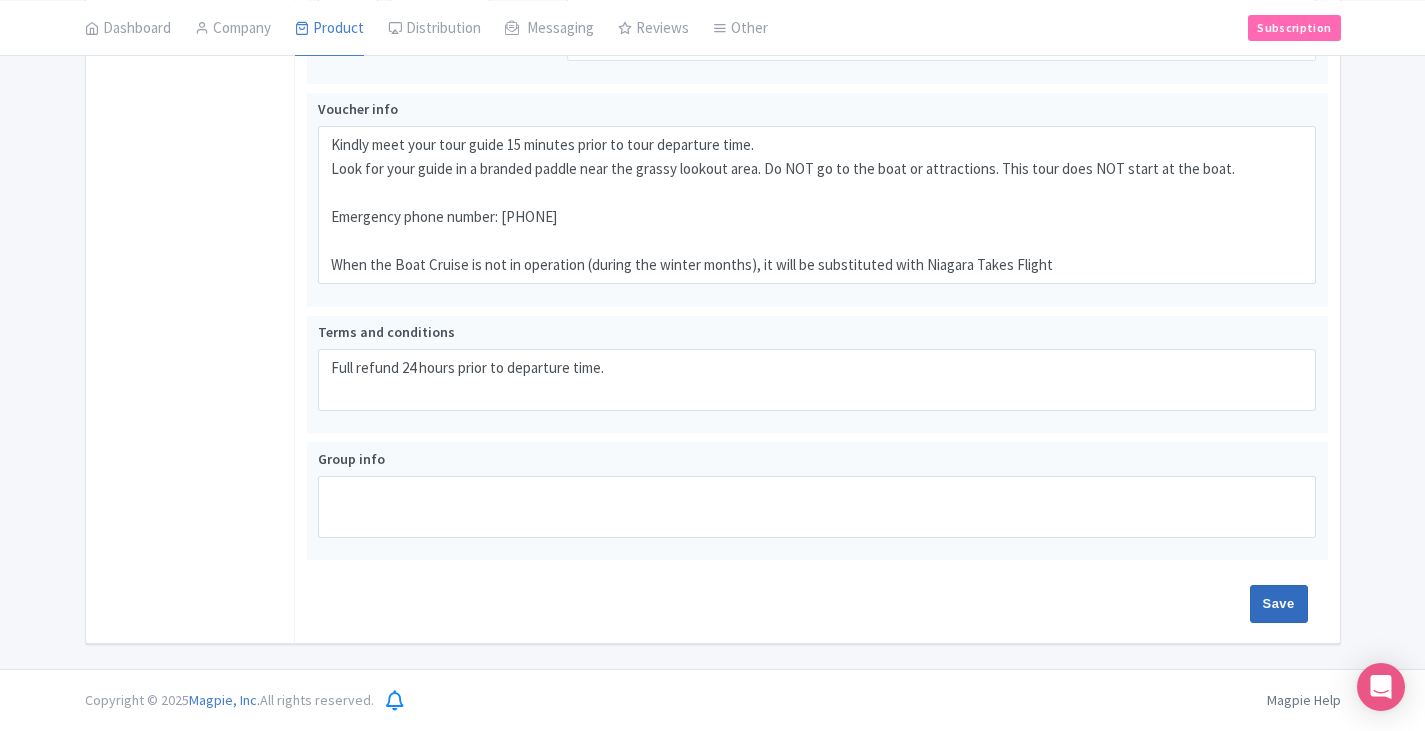 type on "Saving..." 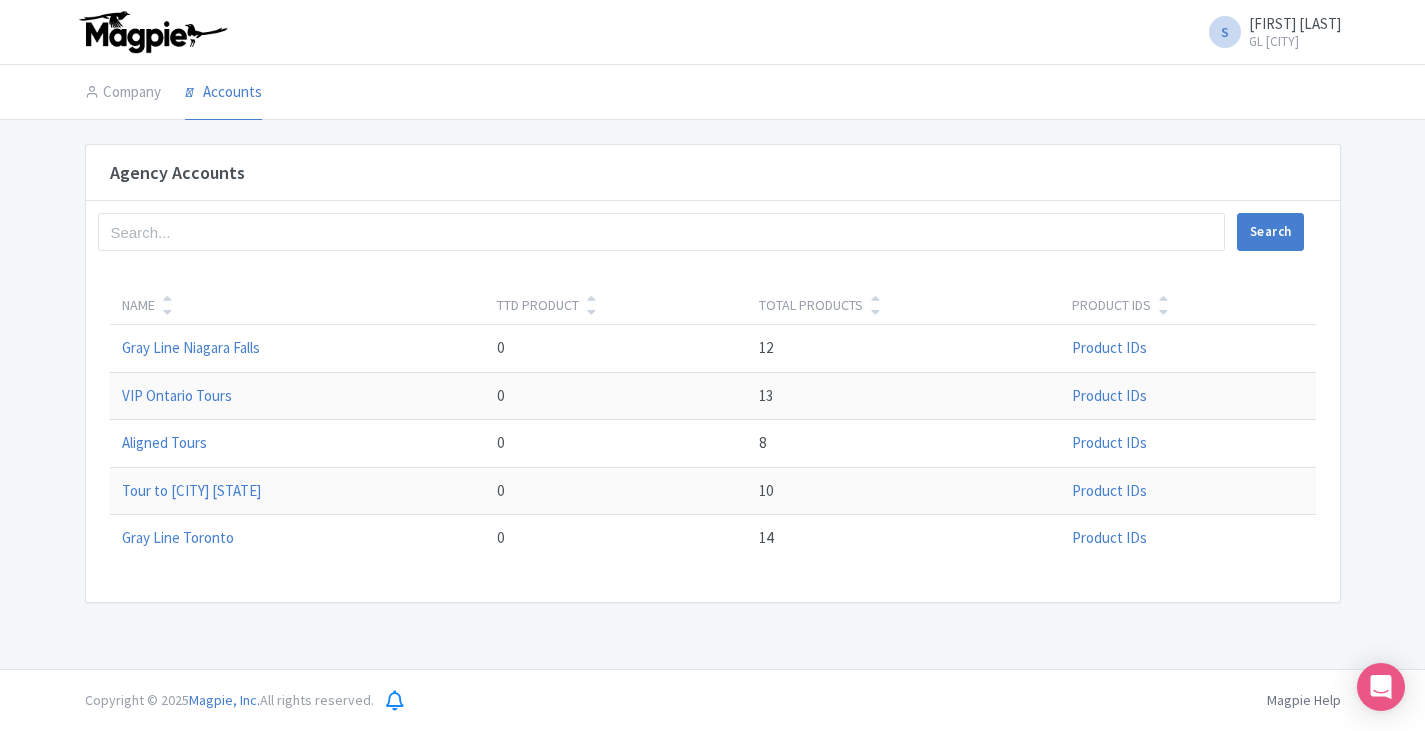 scroll, scrollTop: 0, scrollLeft: 0, axis: both 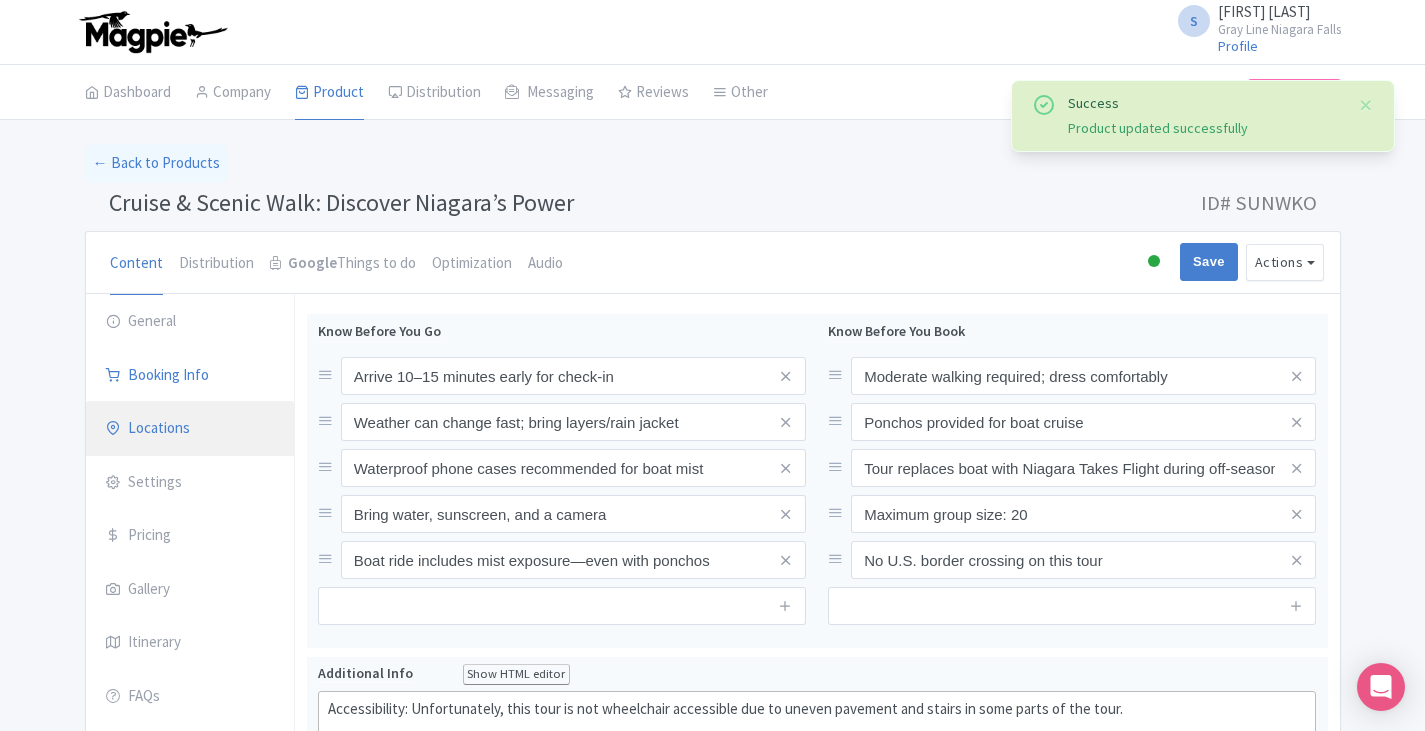 click on "Locations" at bounding box center [190, 429] 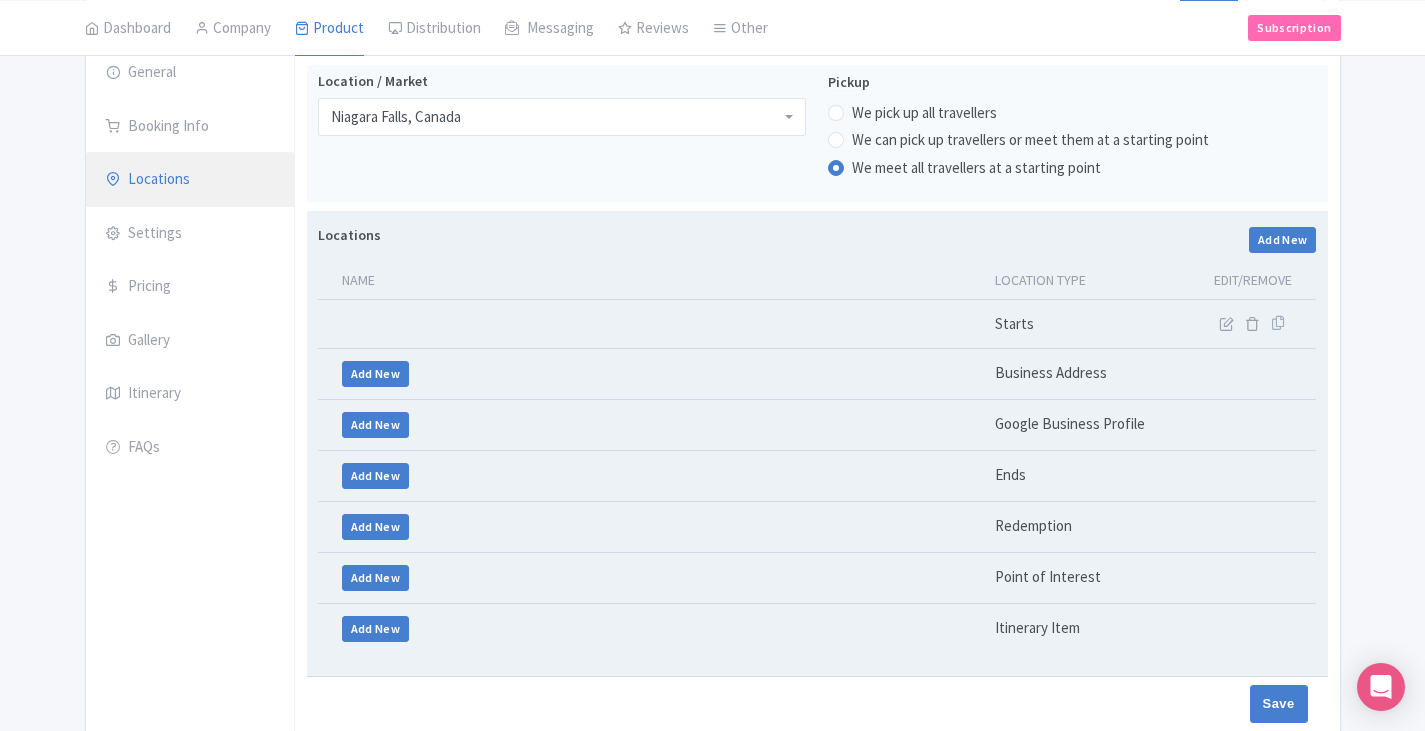 scroll, scrollTop: 200, scrollLeft: 0, axis: vertical 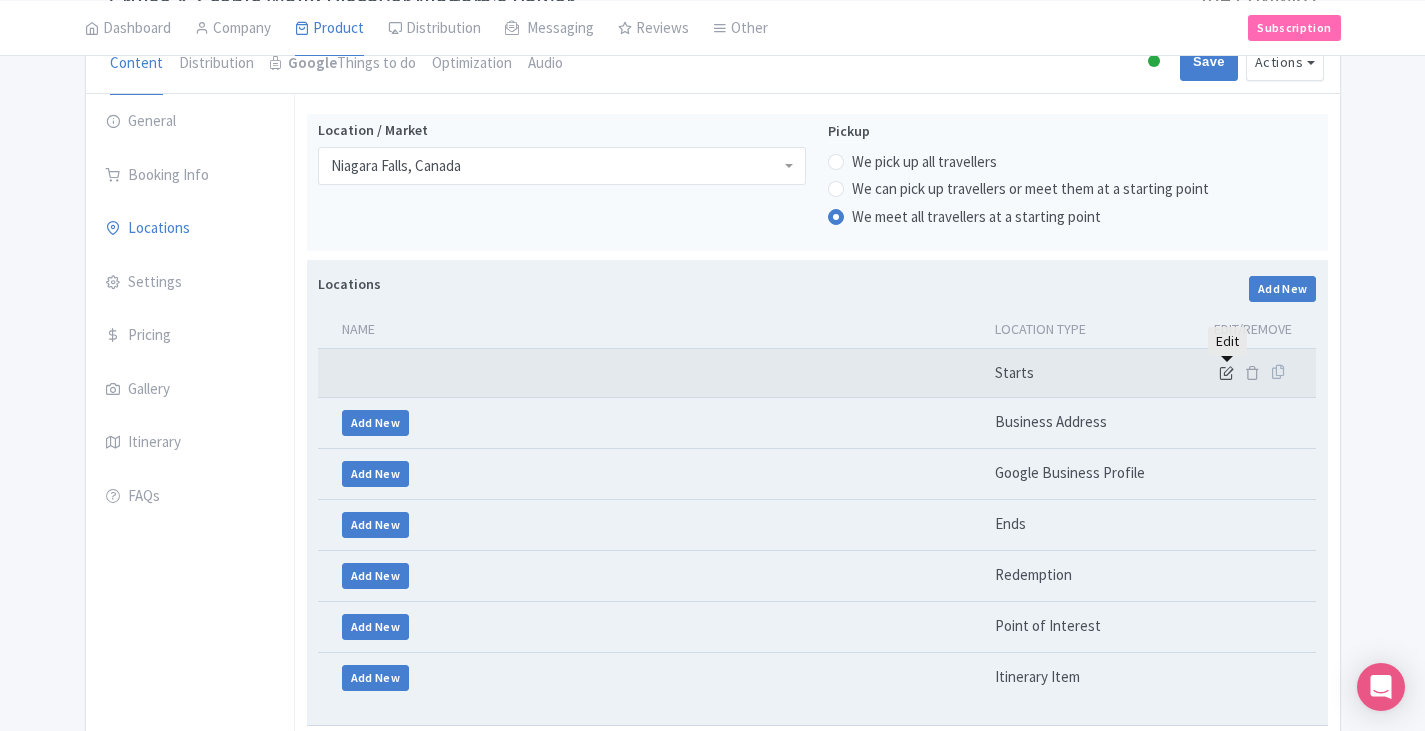 click at bounding box center [1226, 372] 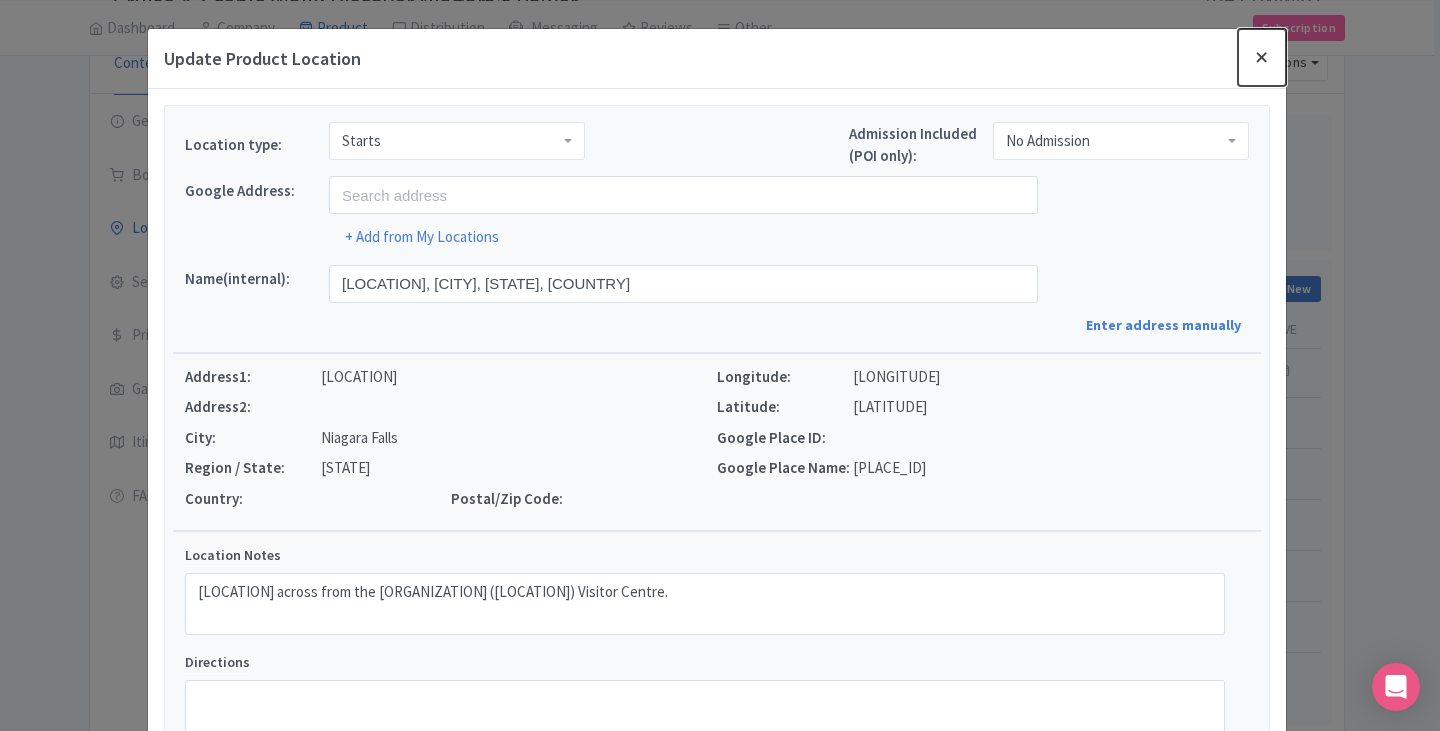 drag, startPoint x: 1264, startPoint y: 54, endPoint x: 1247, endPoint y: 45, distance: 19.235384 